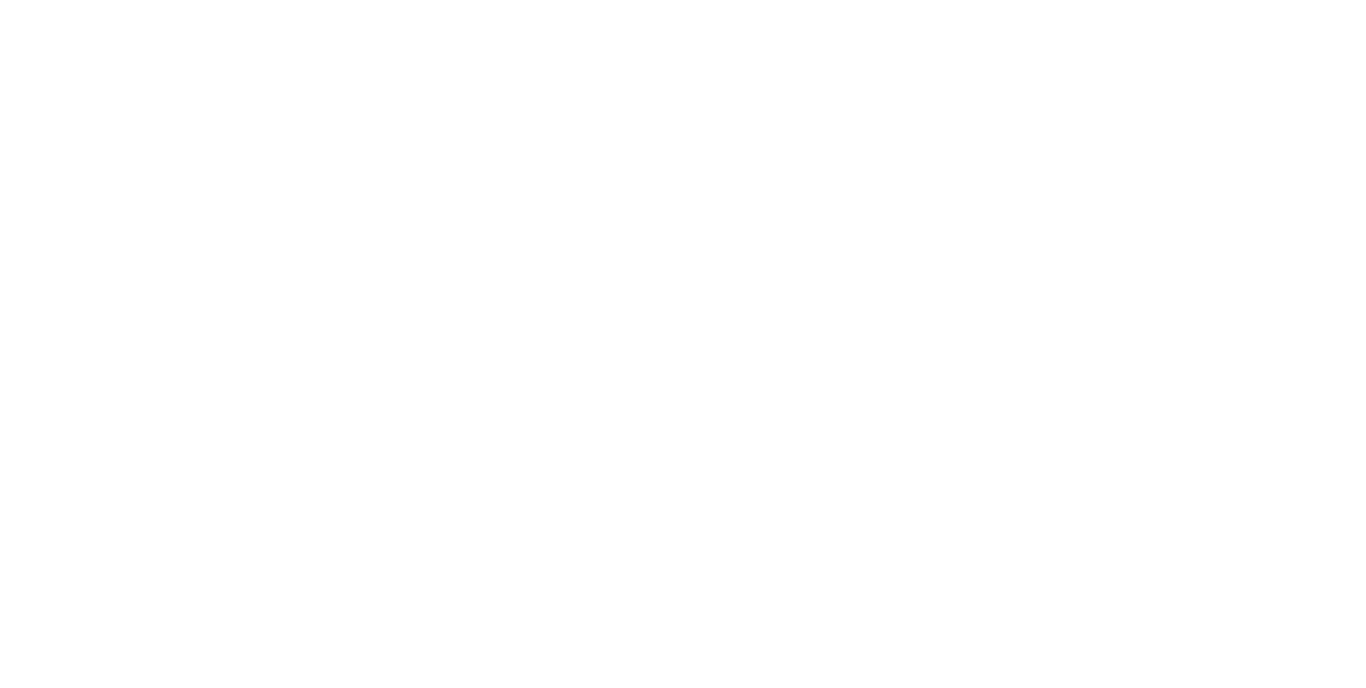 scroll, scrollTop: 0, scrollLeft: 0, axis: both 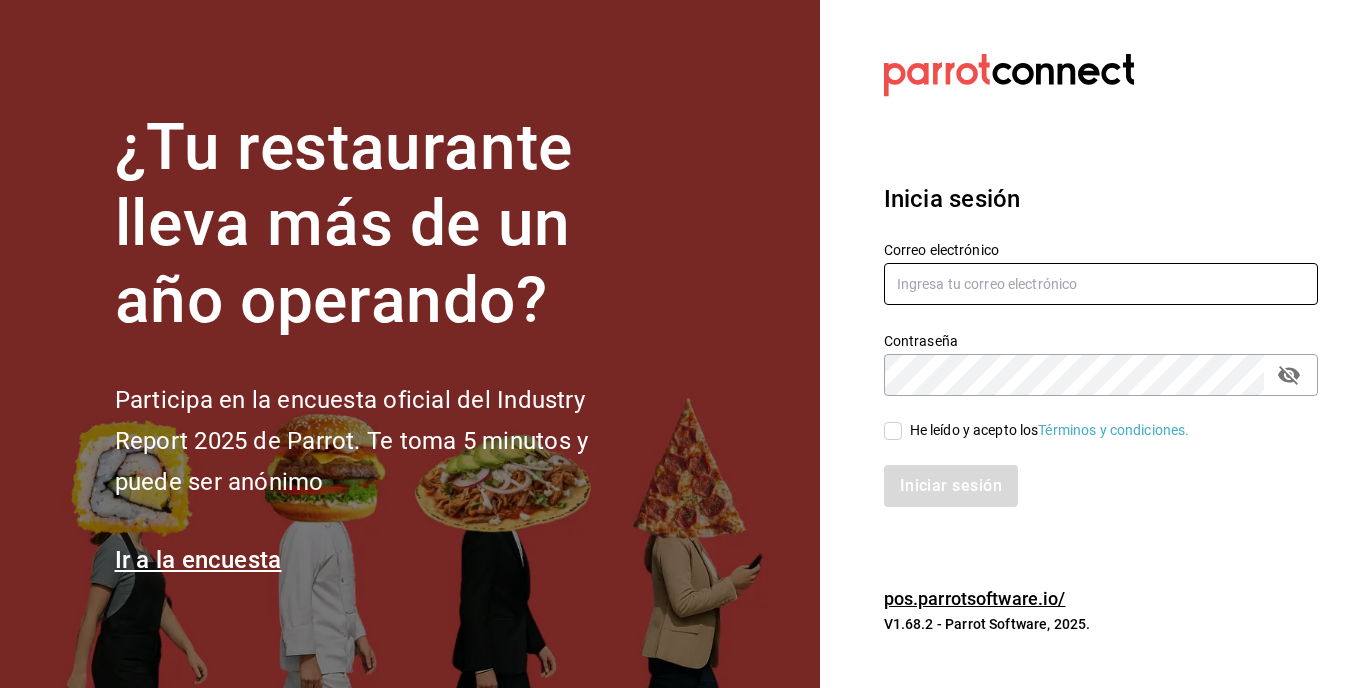 type on "[USERNAME]@[DOMAIN]" 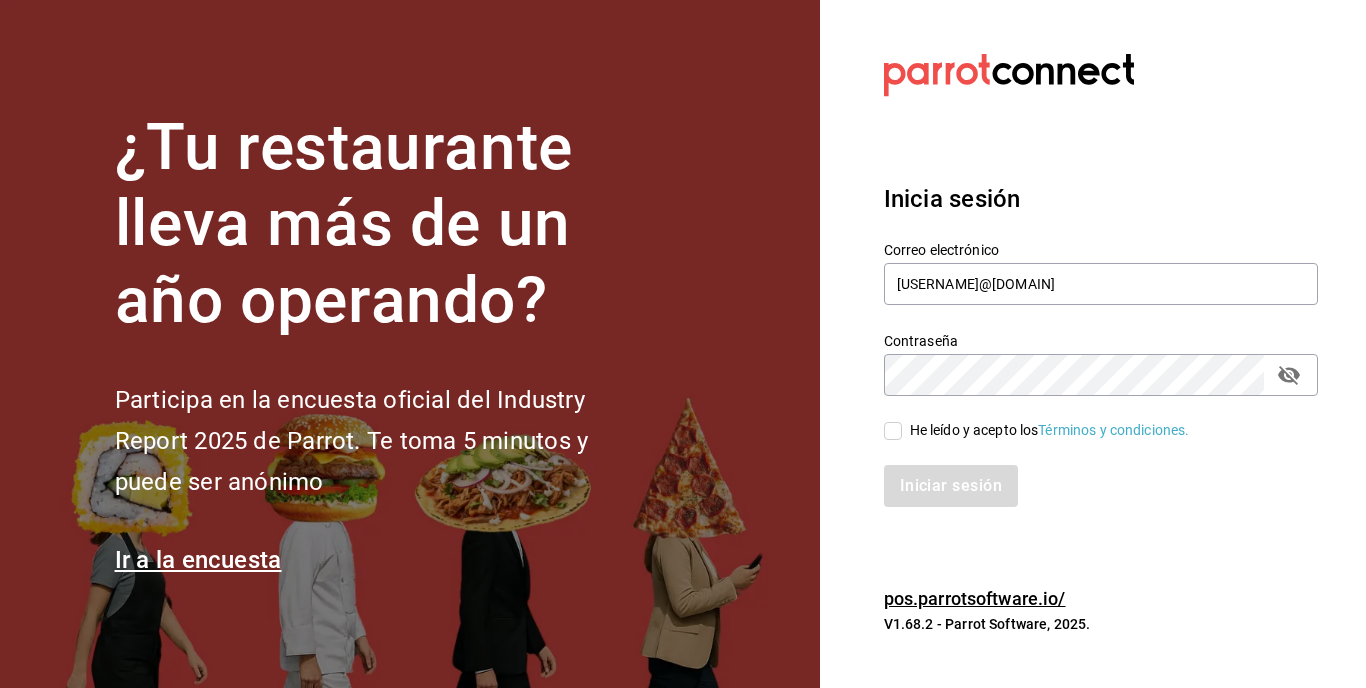 click on "Iniciar sesión" at bounding box center (1089, 474) 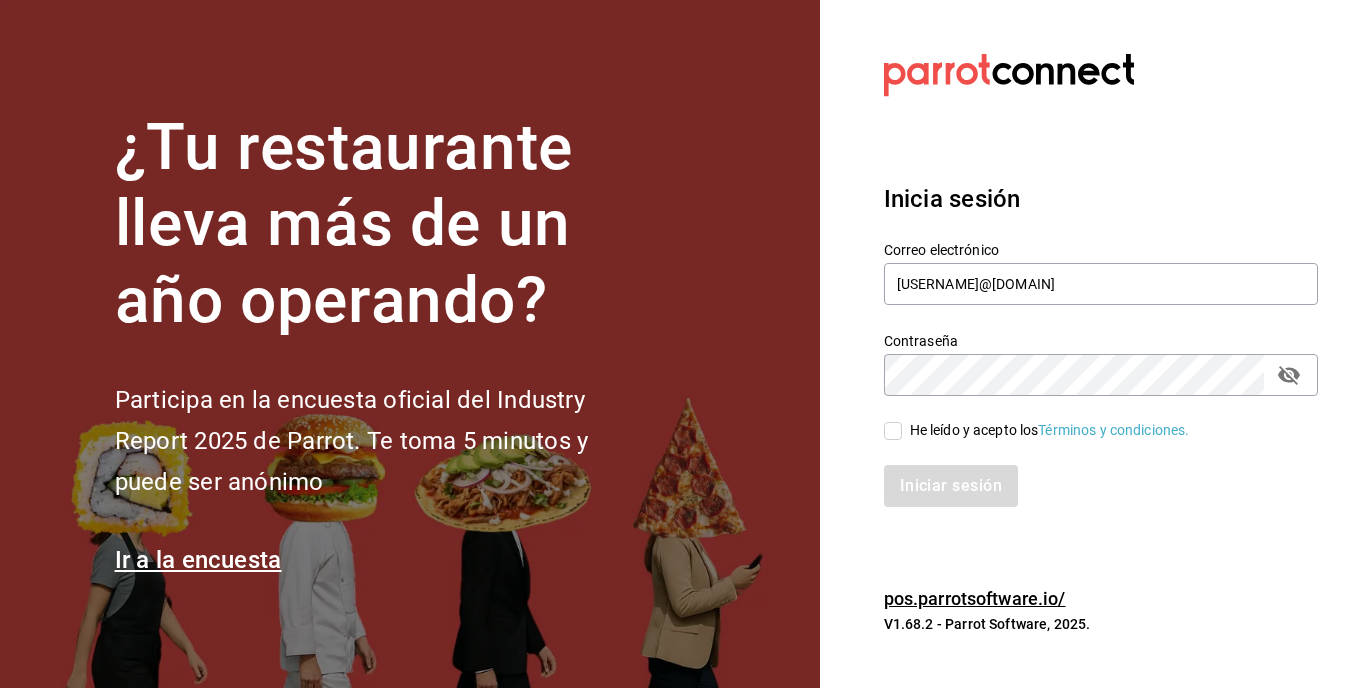 click on "Iniciar sesión" at bounding box center (1101, 486) 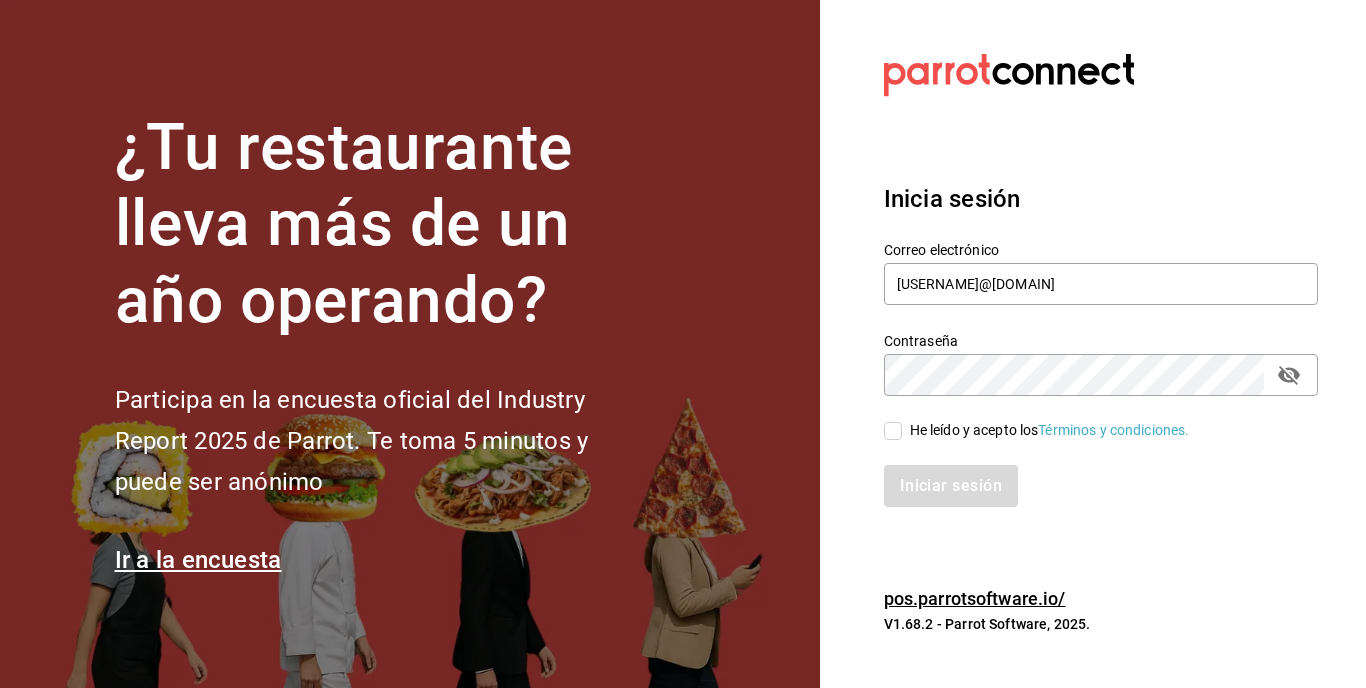 click on "He leído y acepto los  Términos y condiciones." at bounding box center [893, 431] 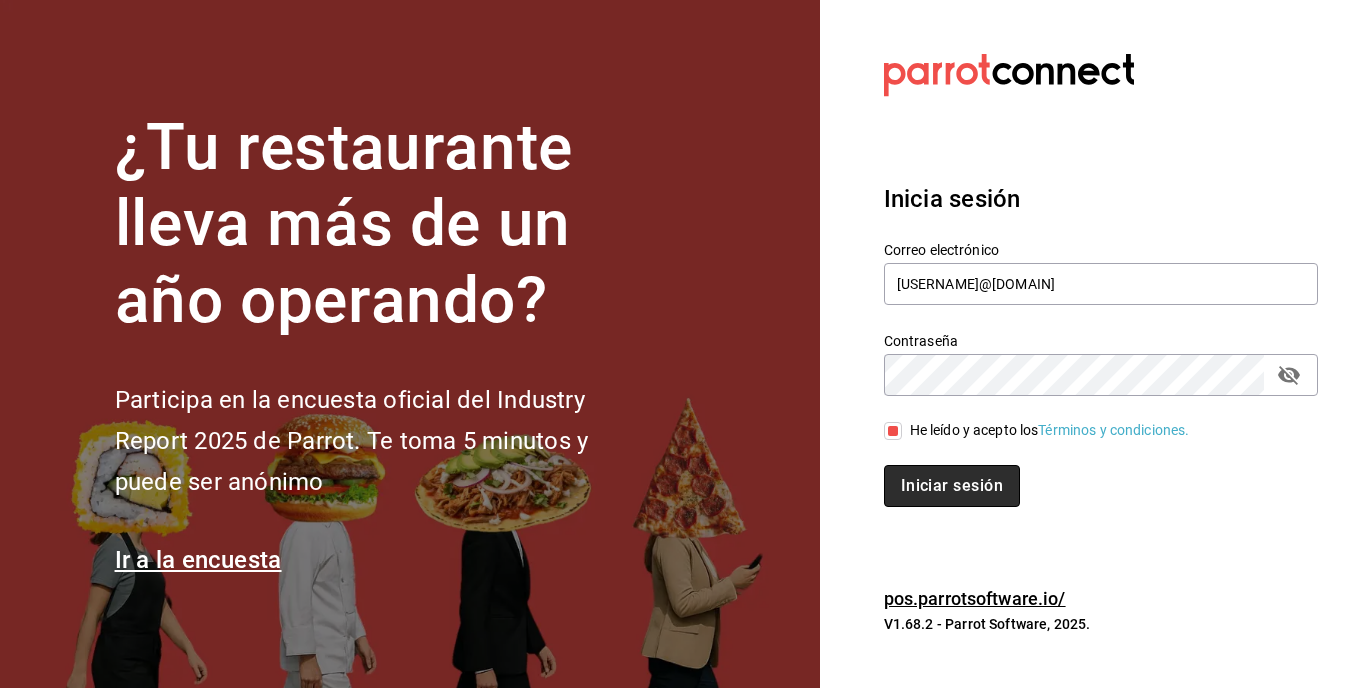 click on "Iniciar sesión" at bounding box center (952, 486) 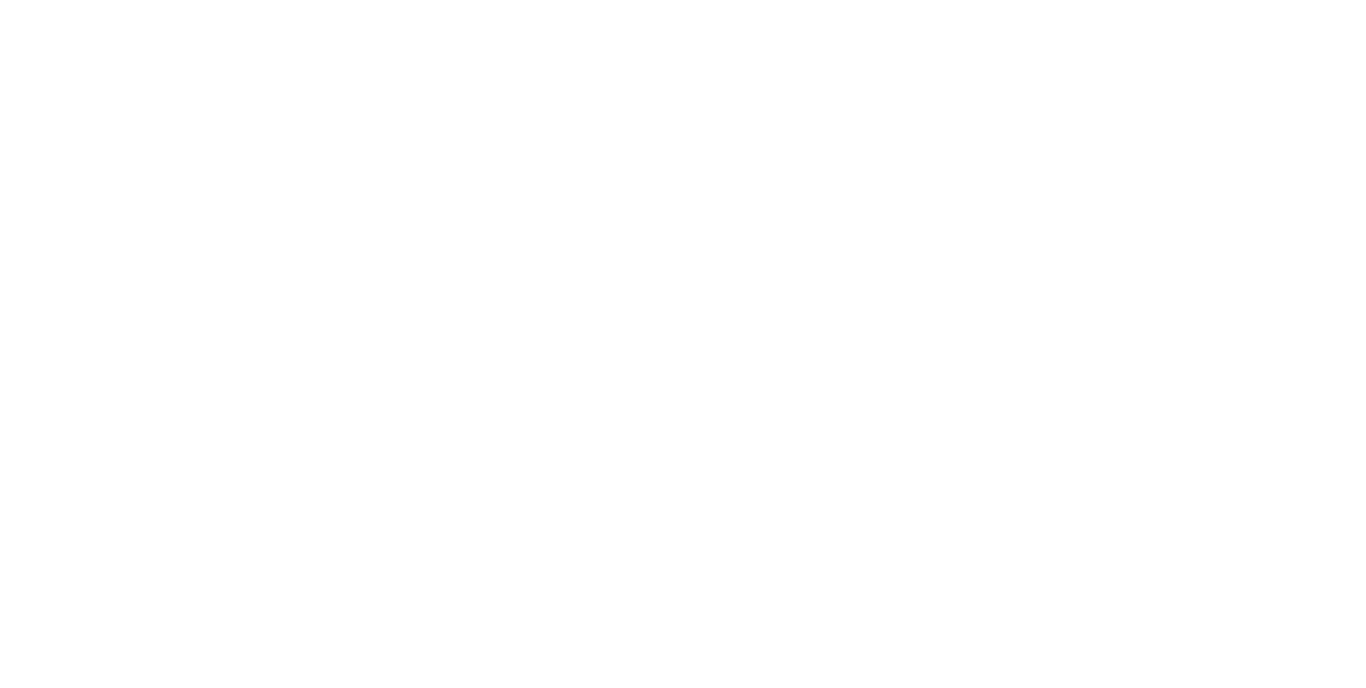 scroll, scrollTop: 0, scrollLeft: 0, axis: both 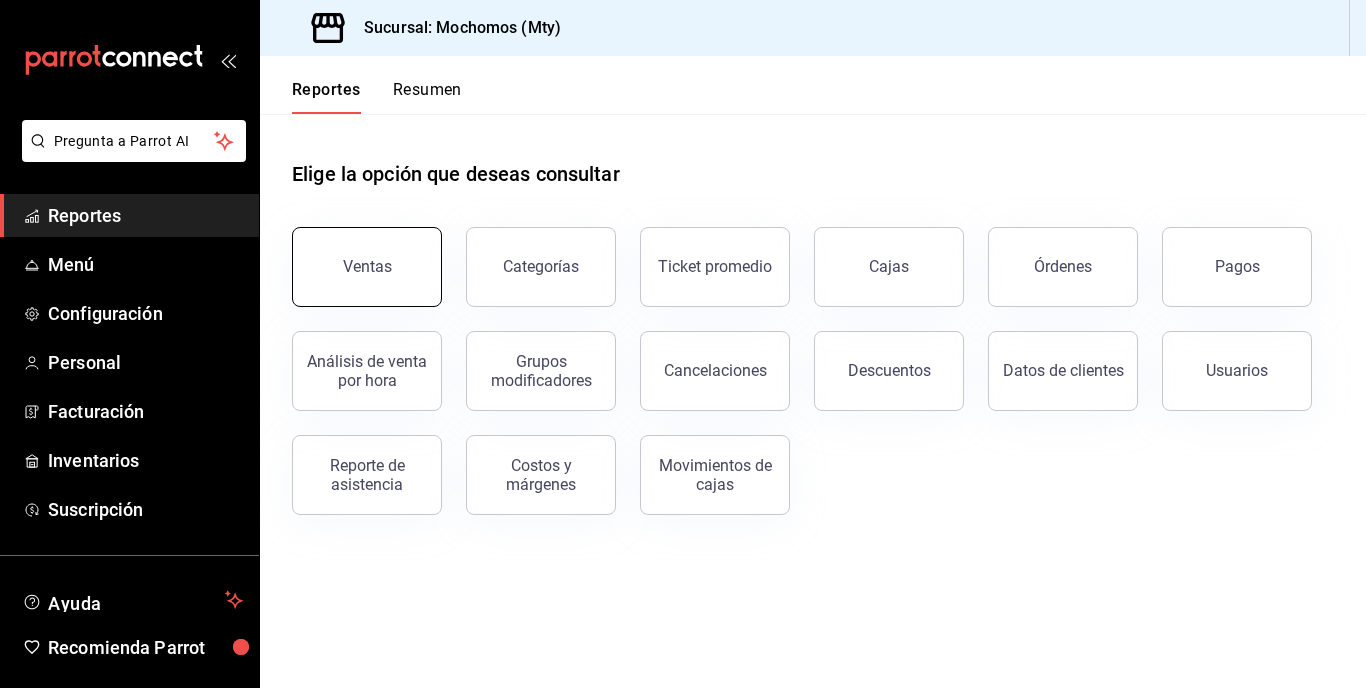 click on "Ventas" at bounding box center (367, 267) 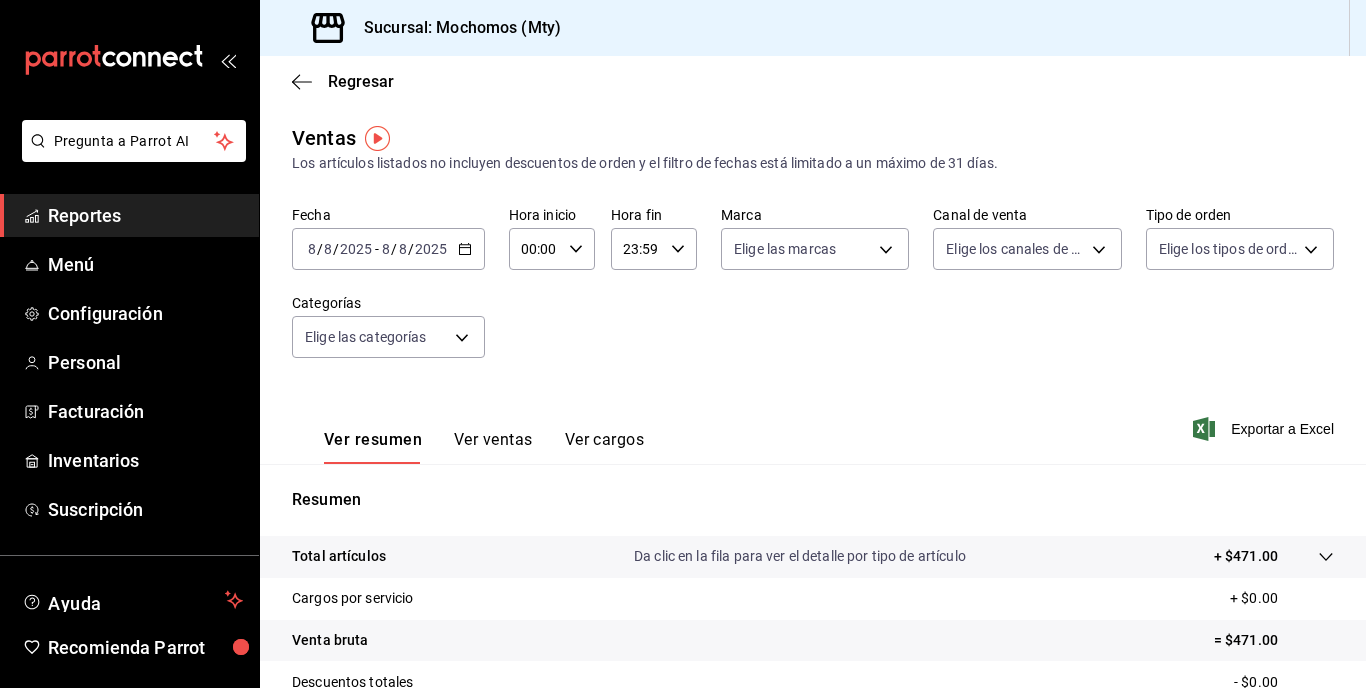 click on "2025" at bounding box center (431, 249) 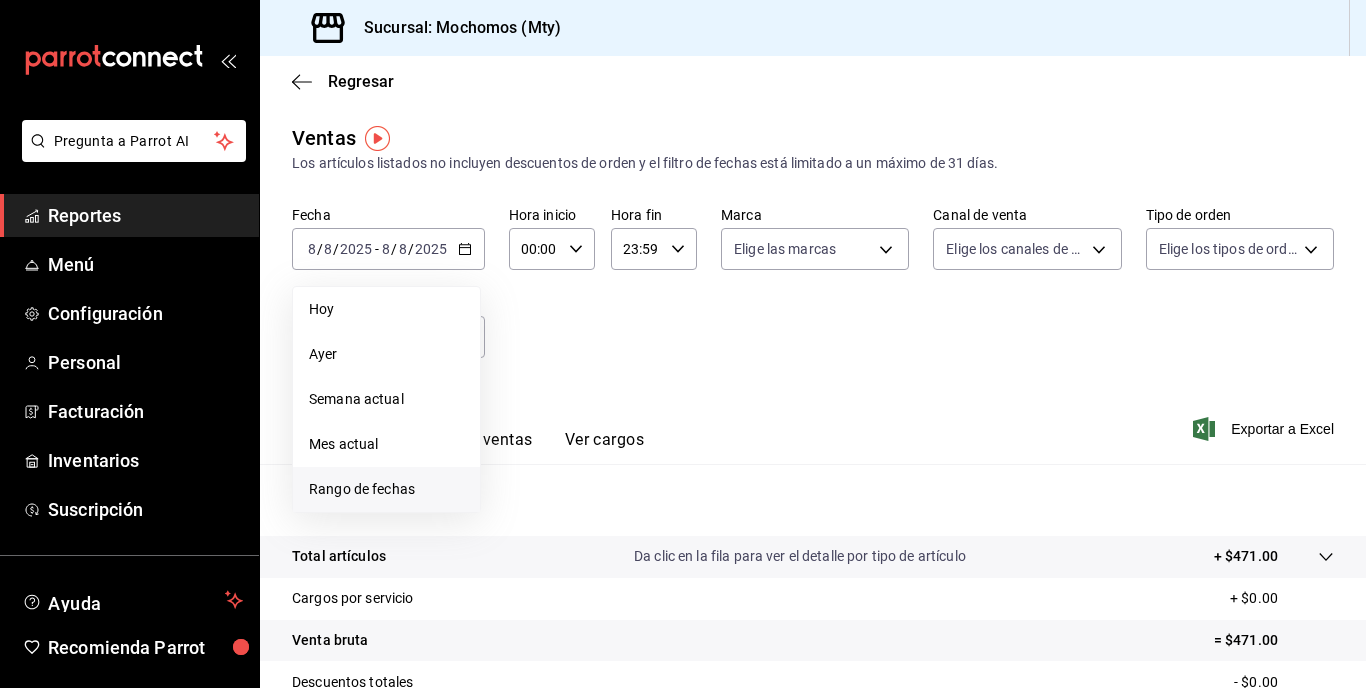 click on "Rango de fechas" at bounding box center [386, 489] 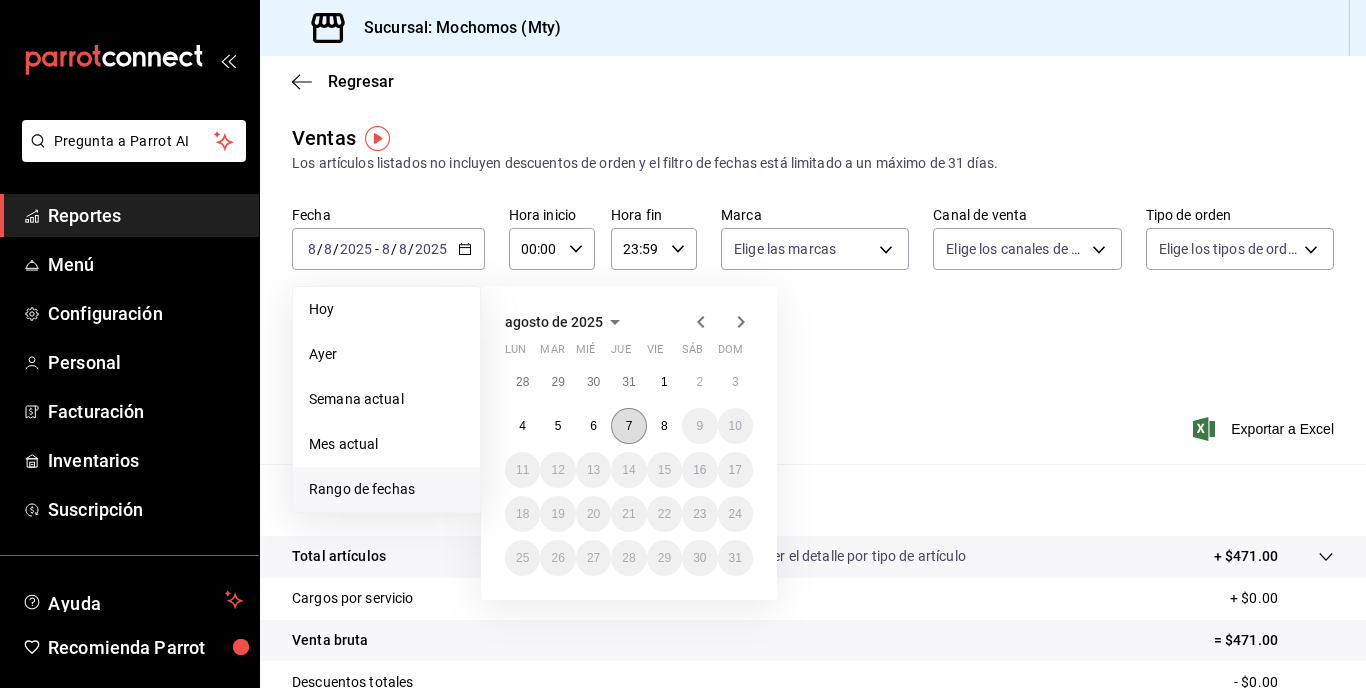 click on "7" at bounding box center [629, 426] 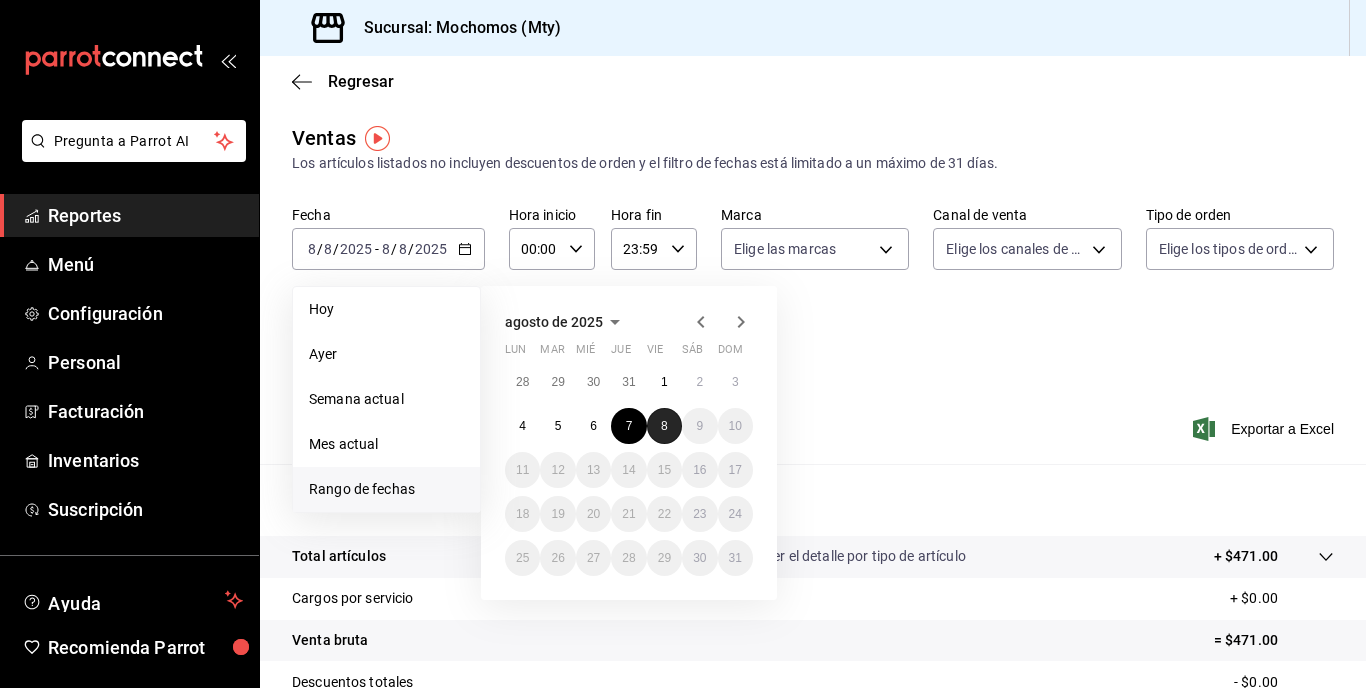 click on "8" at bounding box center (664, 426) 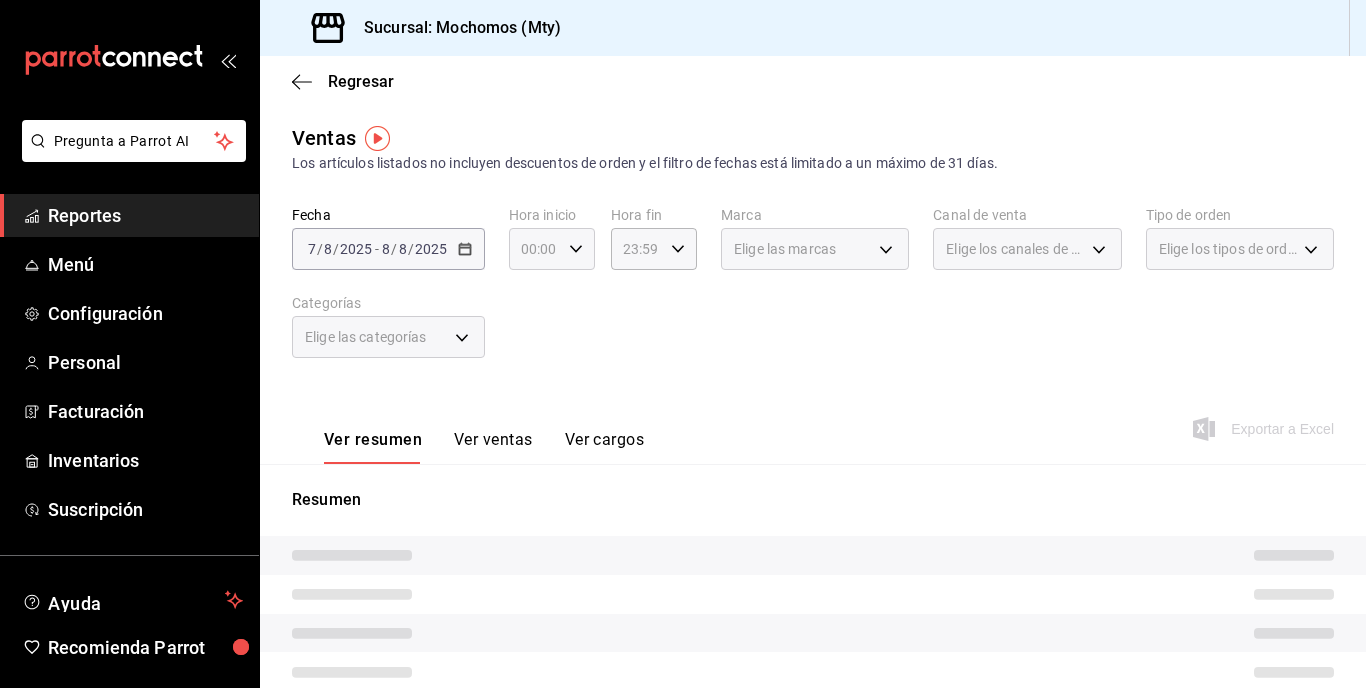 click 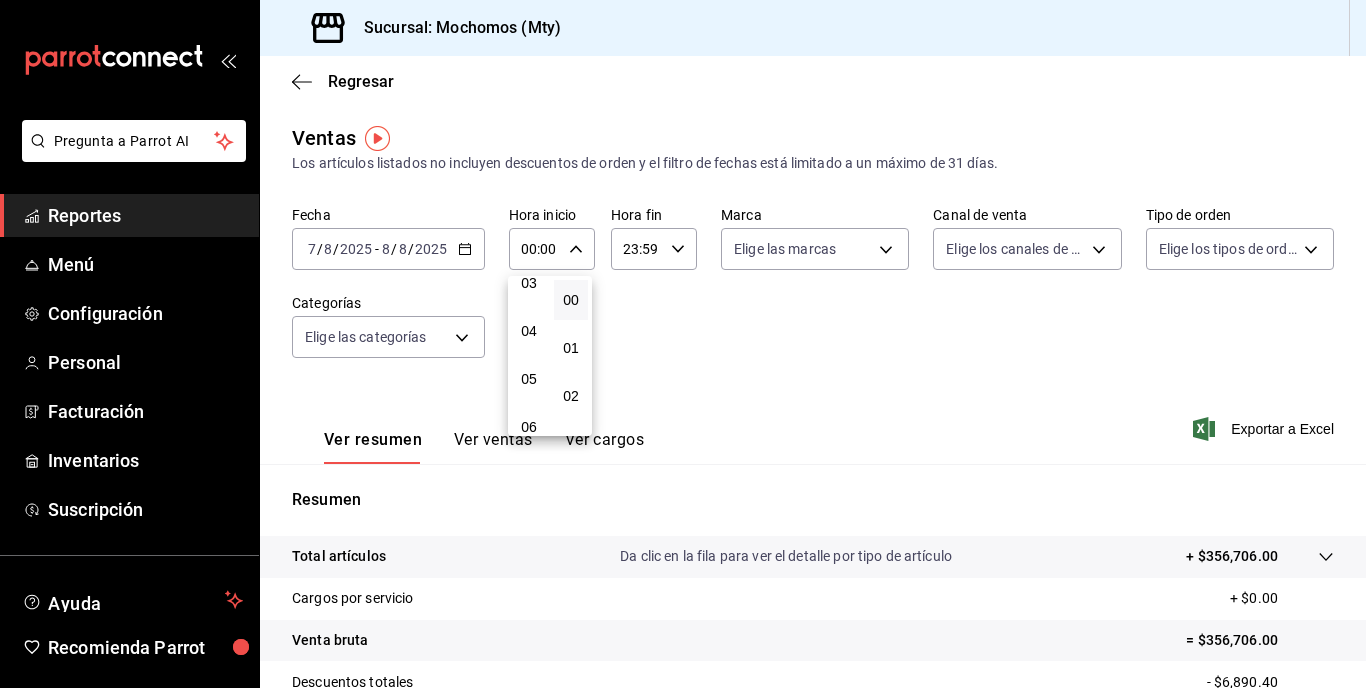 scroll, scrollTop: 169, scrollLeft: 0, axis: vertical 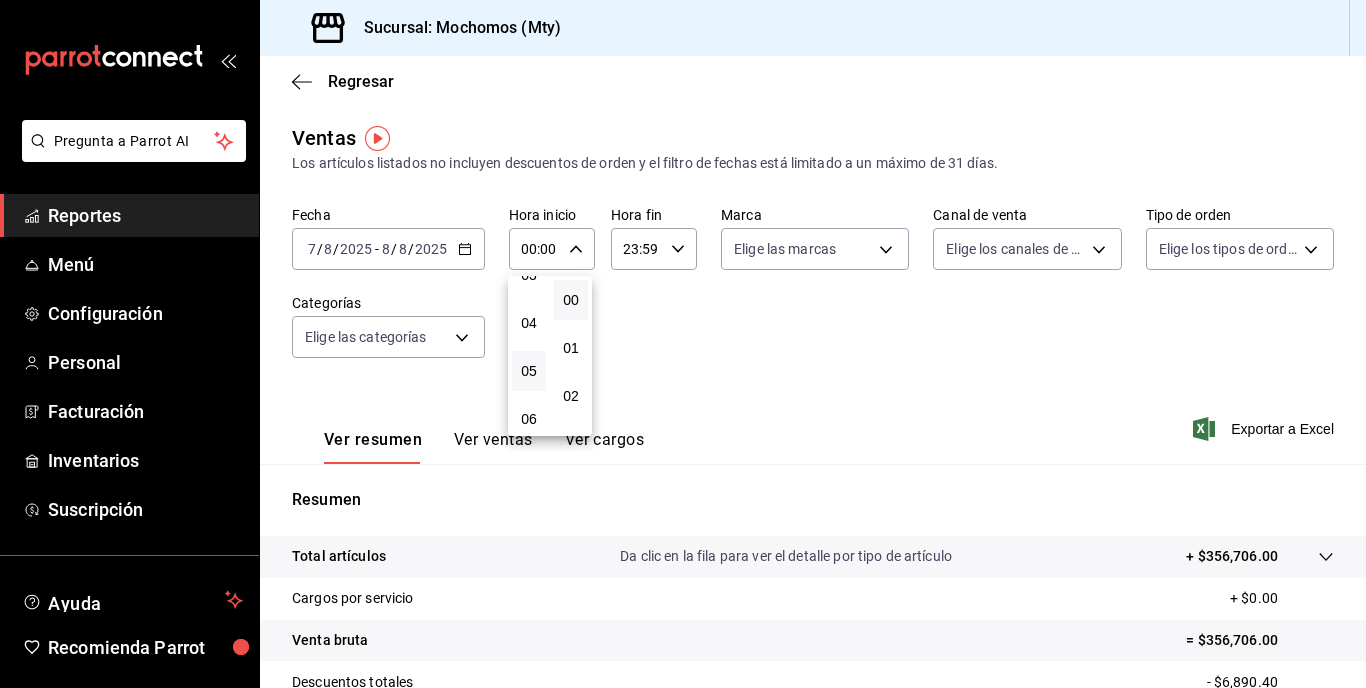 click on "05" at bounding box center (529, 371) 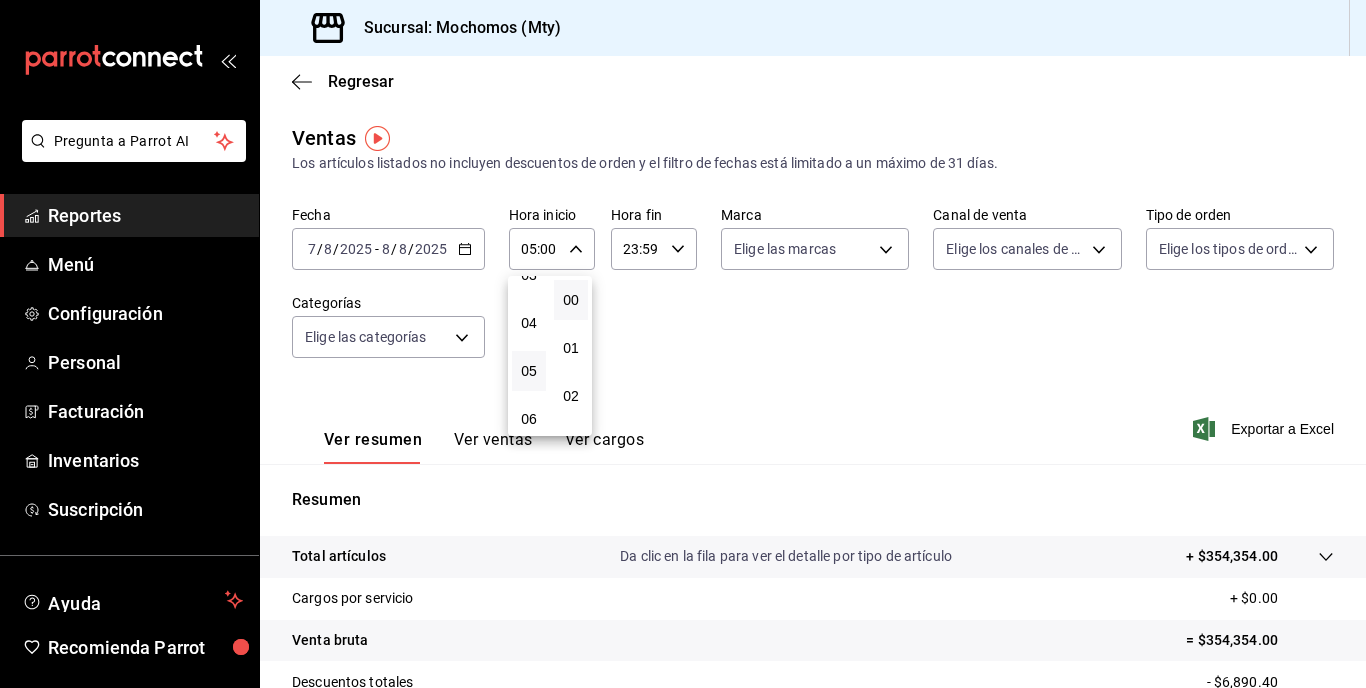click at bounding box center [683, 344] 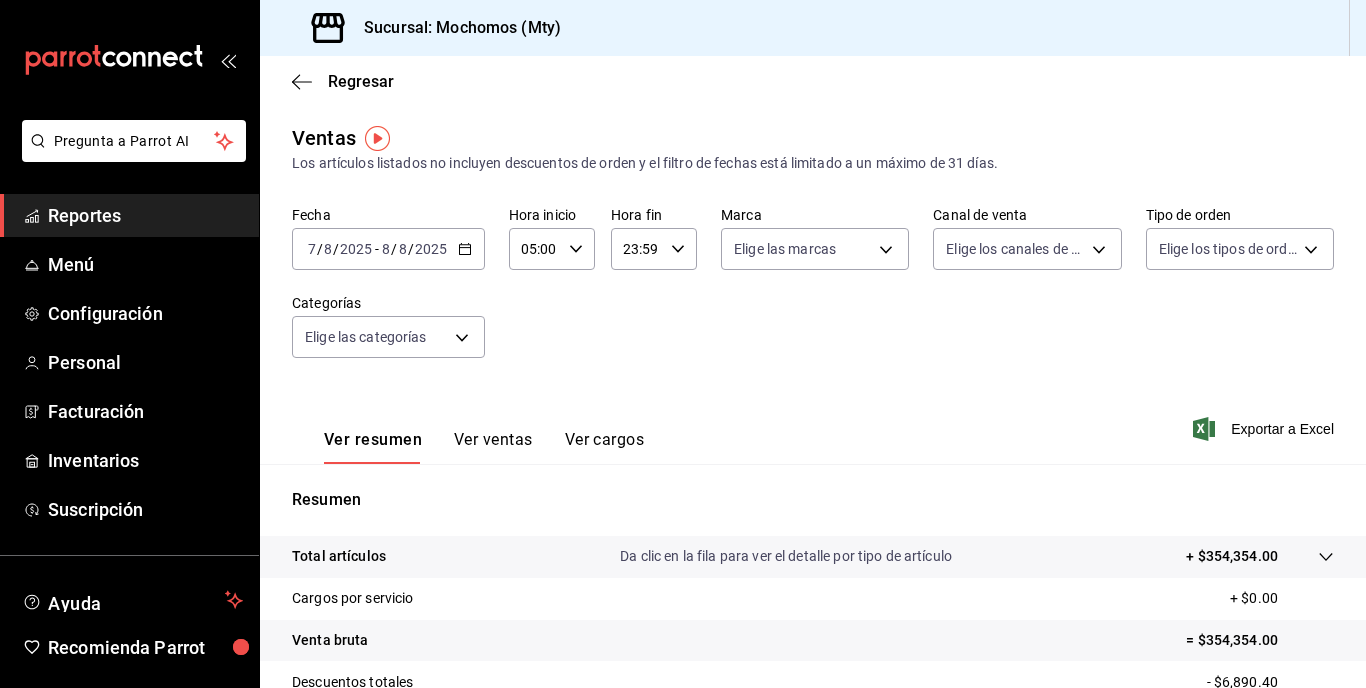 click 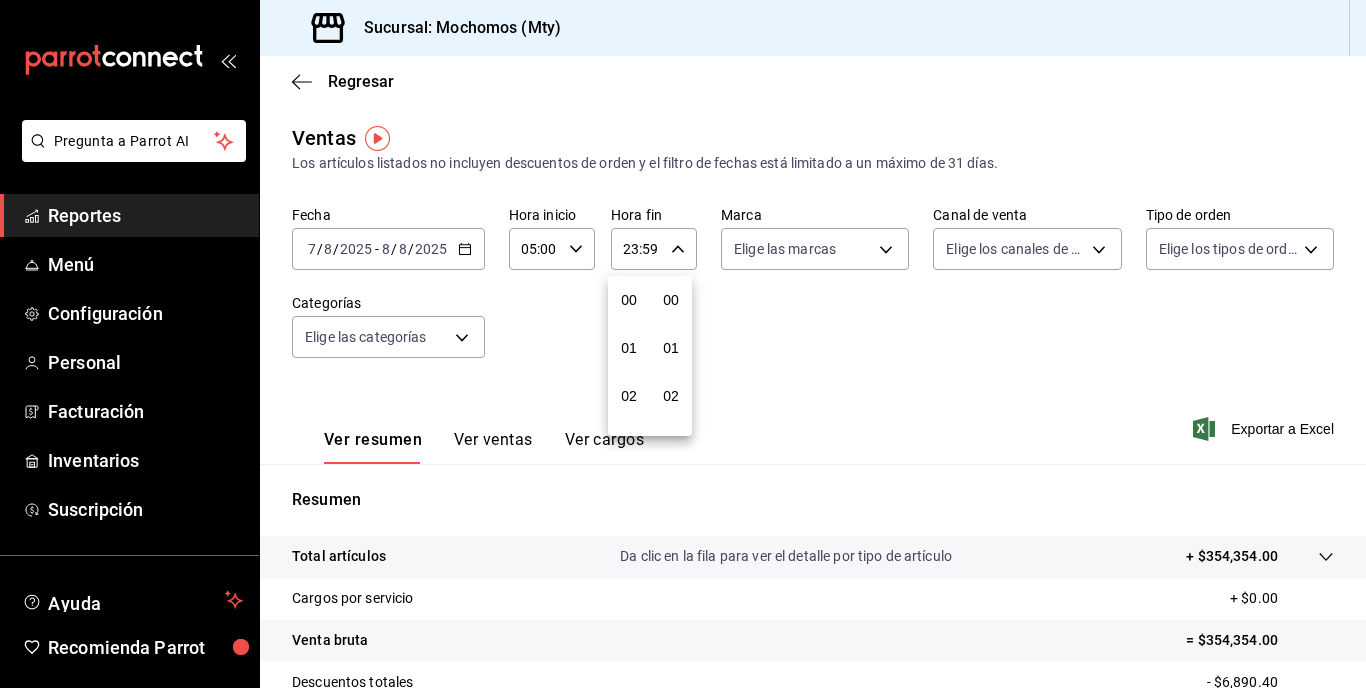 scroll, scrollTop: 992, scrollLeft: 0, axis: vertical 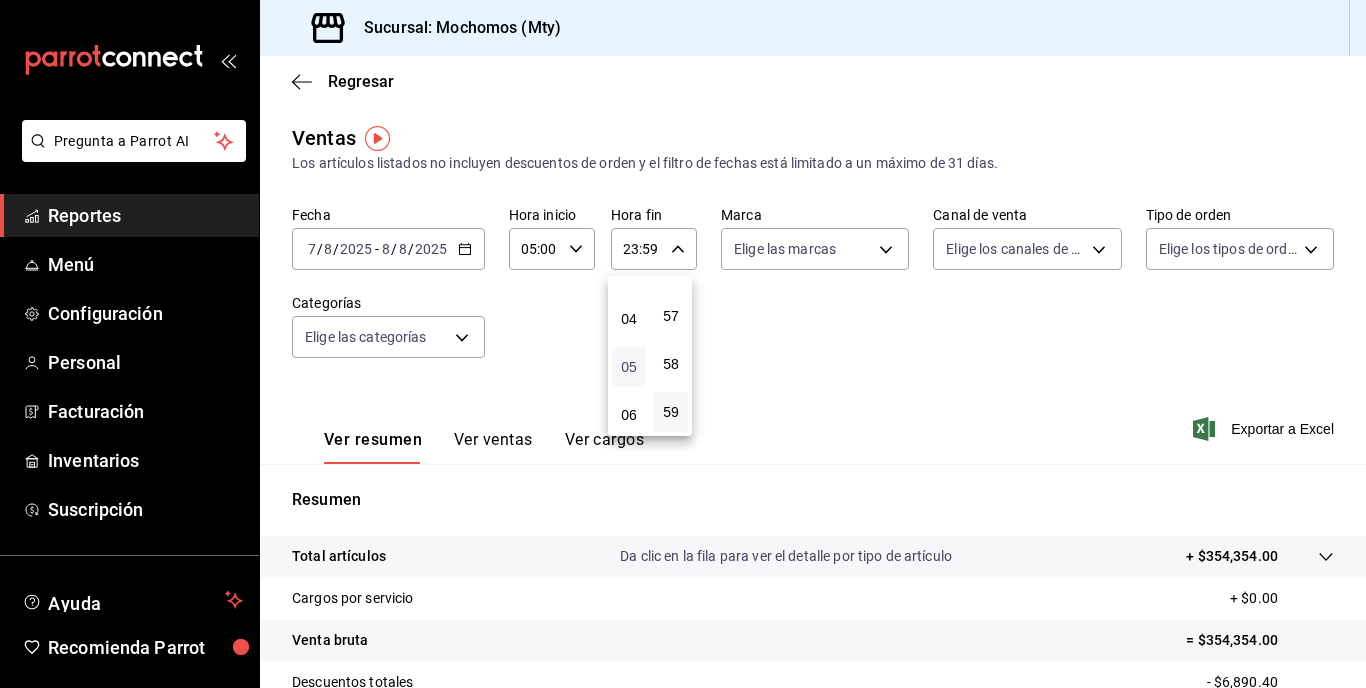 click on "05" at bounding box center [629, 367] 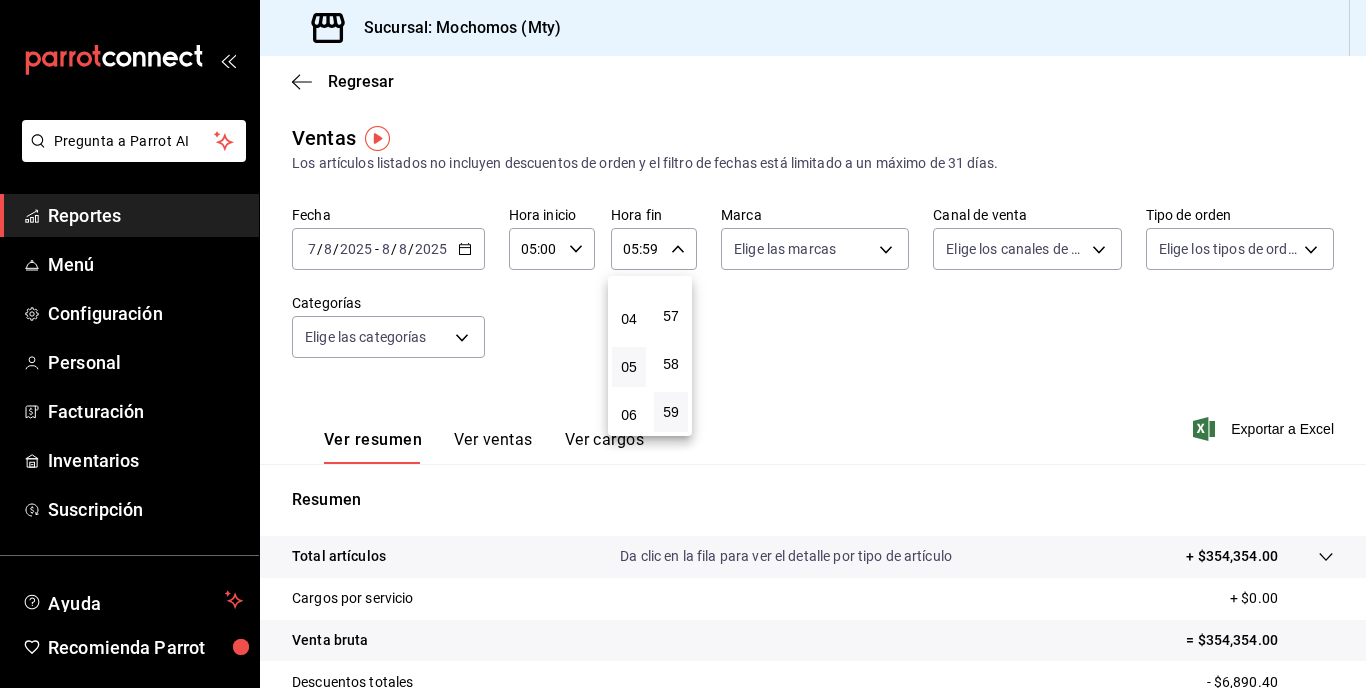 click at bounding box center (683, 344) 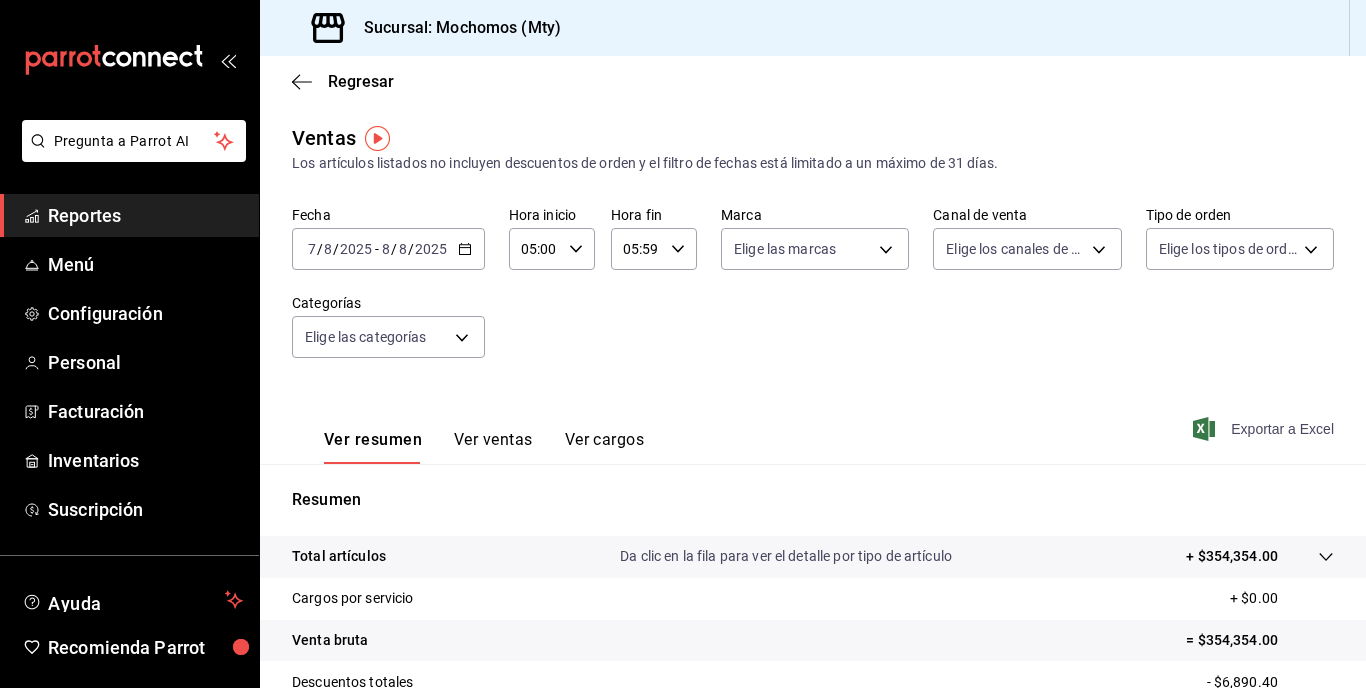click on "Exportar a Excel" at bounding box center [1265, 429] 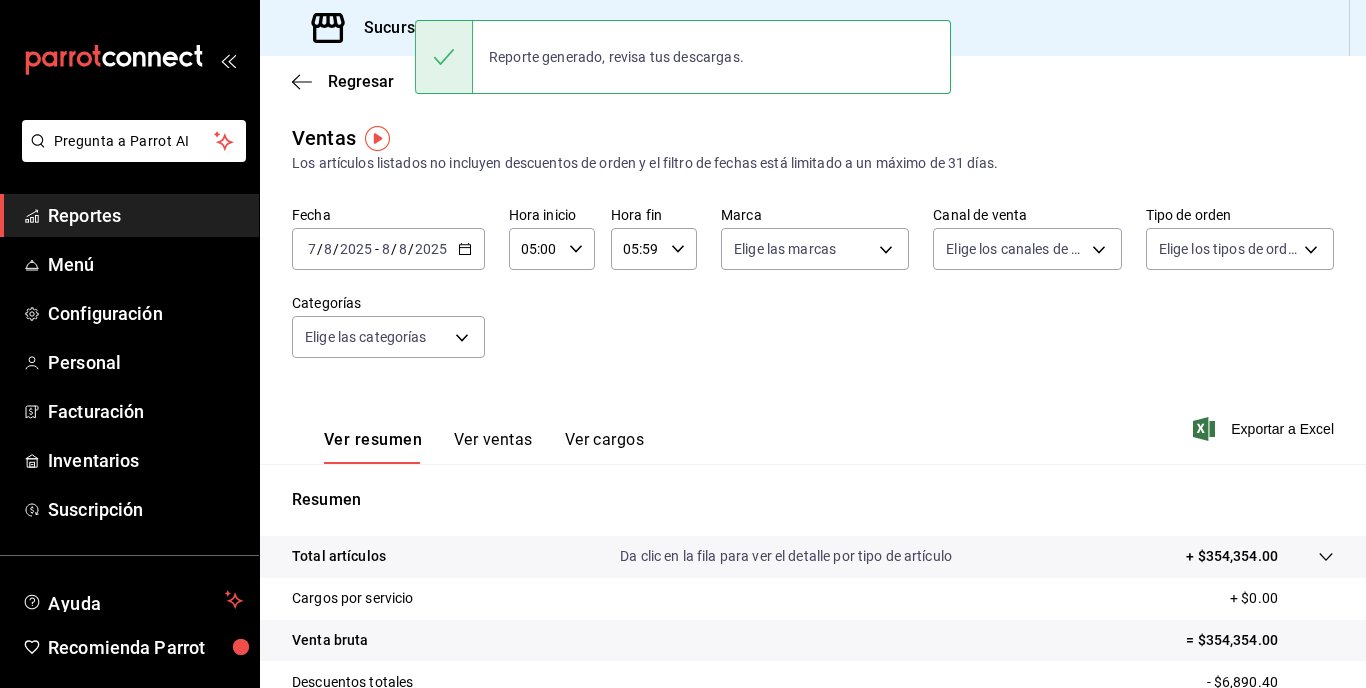 click on "/" at bounding box center (411, 249) 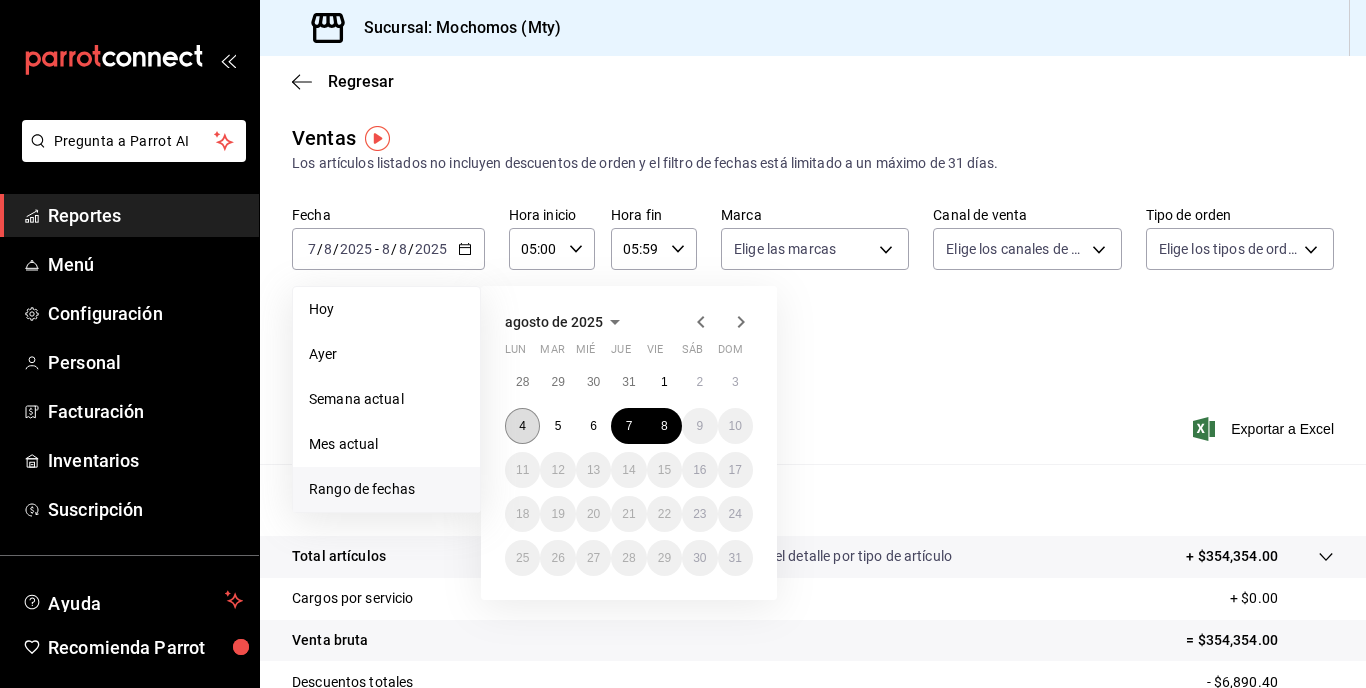 click on "4" at bounding box center (522, 426) 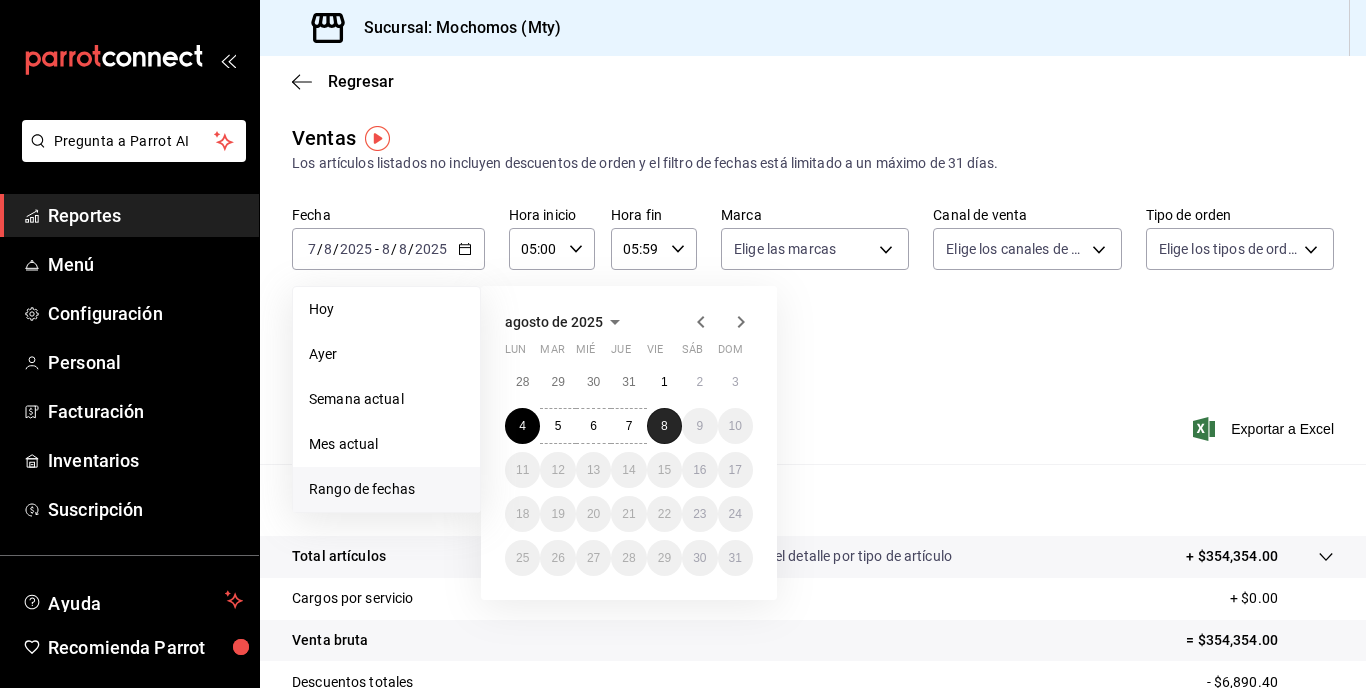 click on "8" at bounding box center (664, 426) 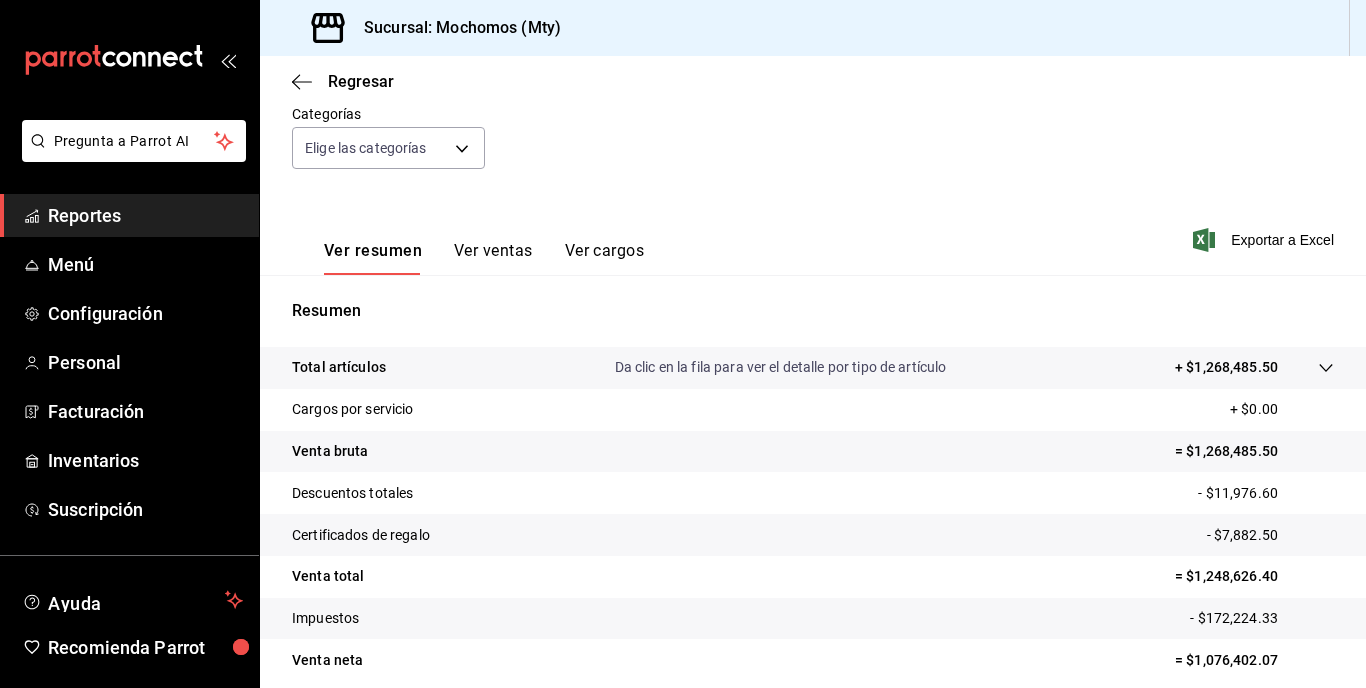 scroll, scrollTop: 270, scrollLeft: 0, axis: vertical 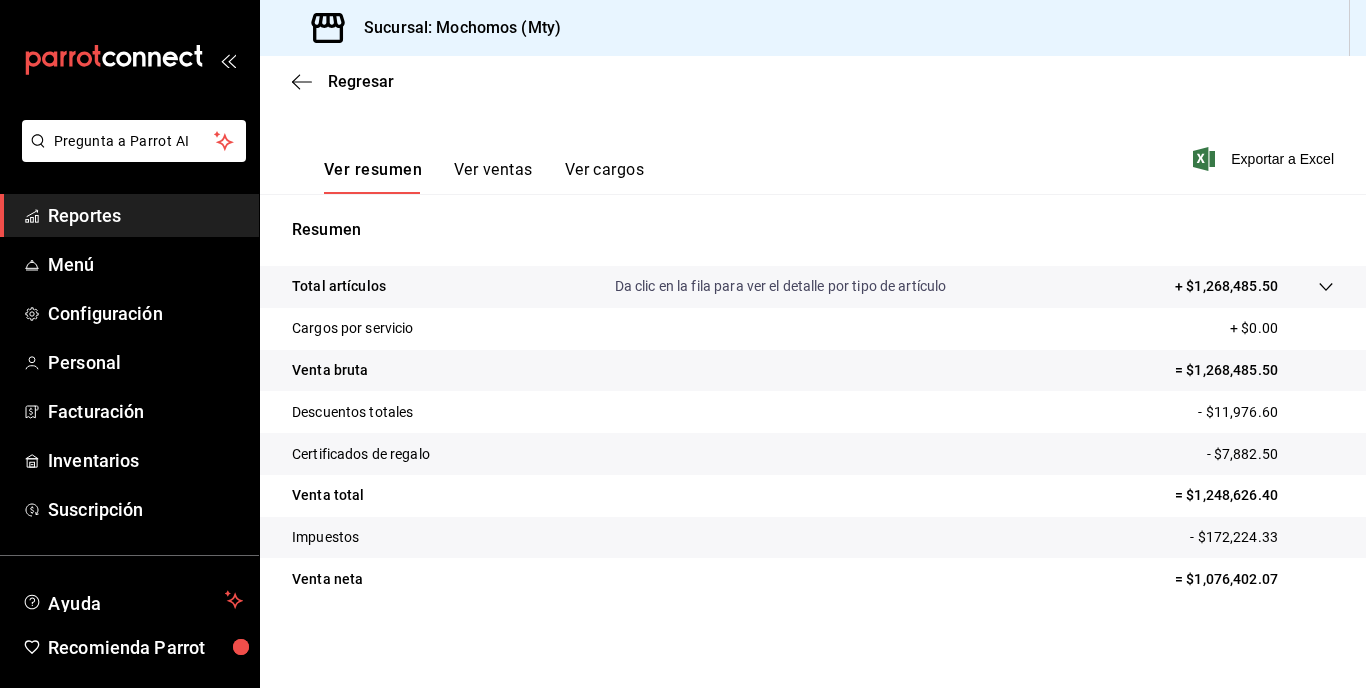 click on "Venta bruta = $1,268,485.50" at bounding box center (813, 371) 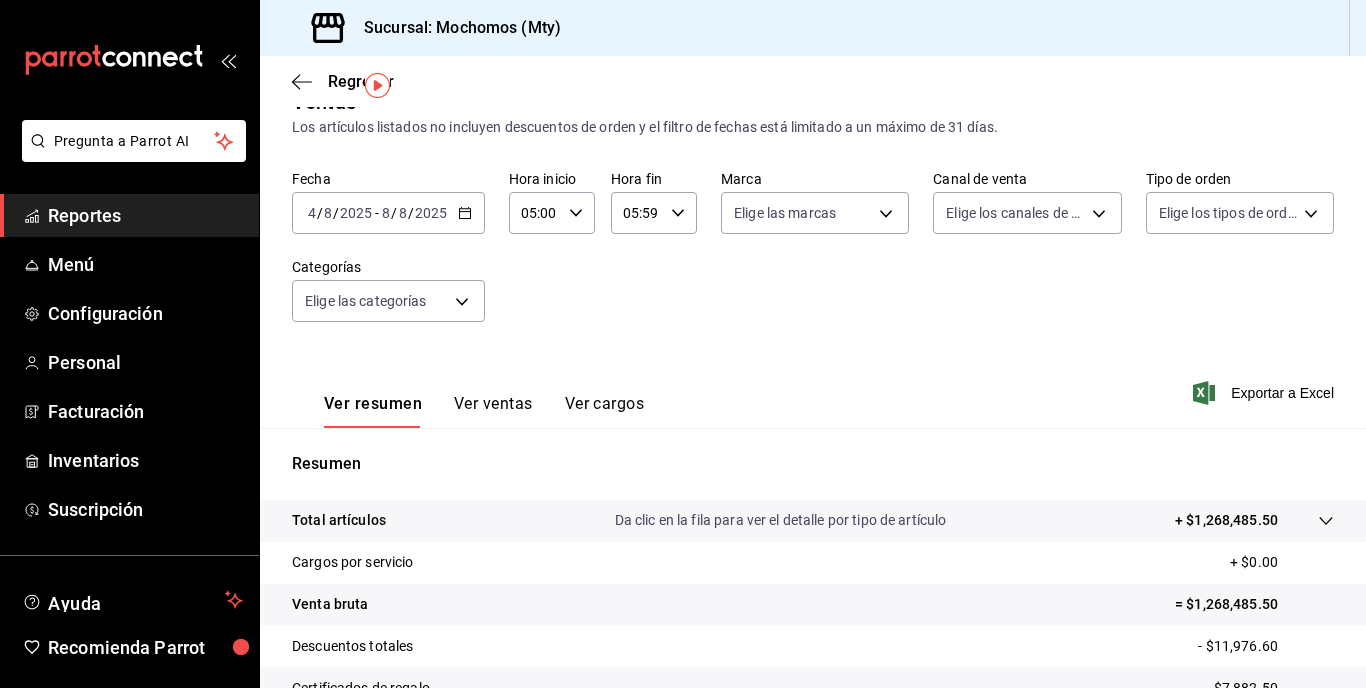 scroll, scrollTop: 270, scrollLeft: 0, axis: vertical 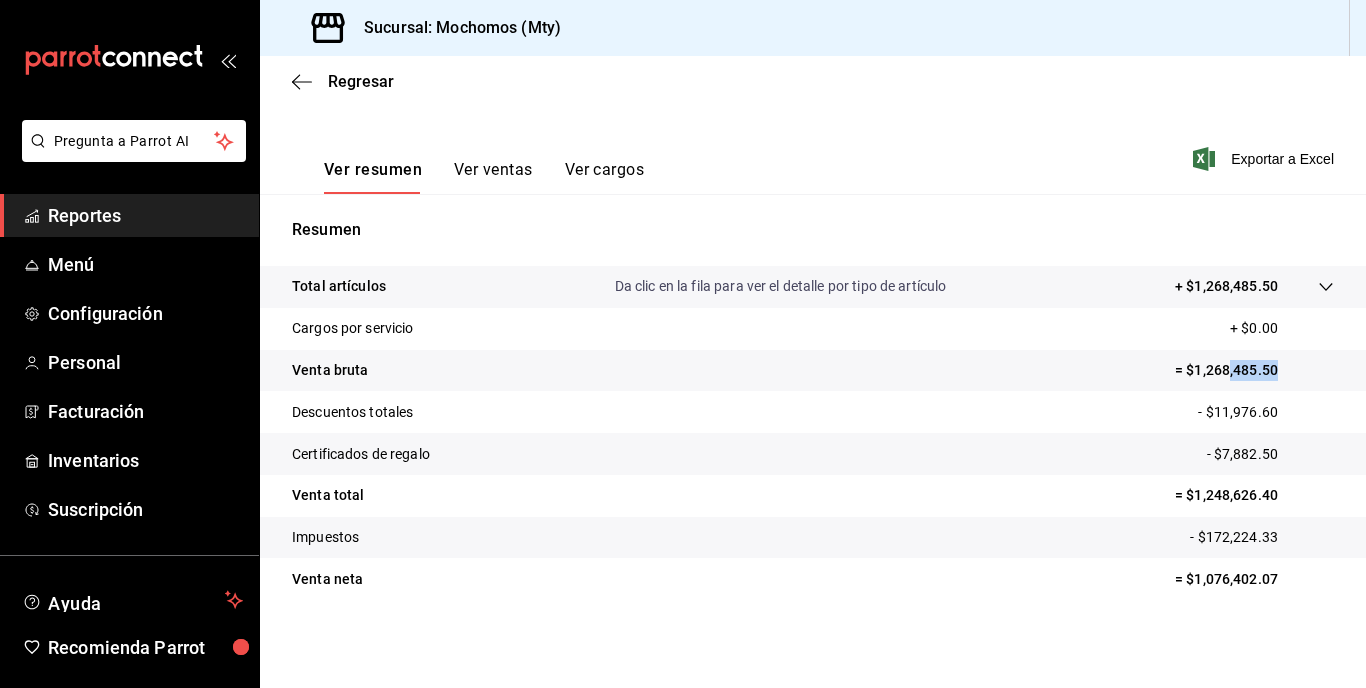 drag, startPoint x: 1291, startPoint y: 358, endPoint x: 1177, endPoint y: 367, distance: 114.35471 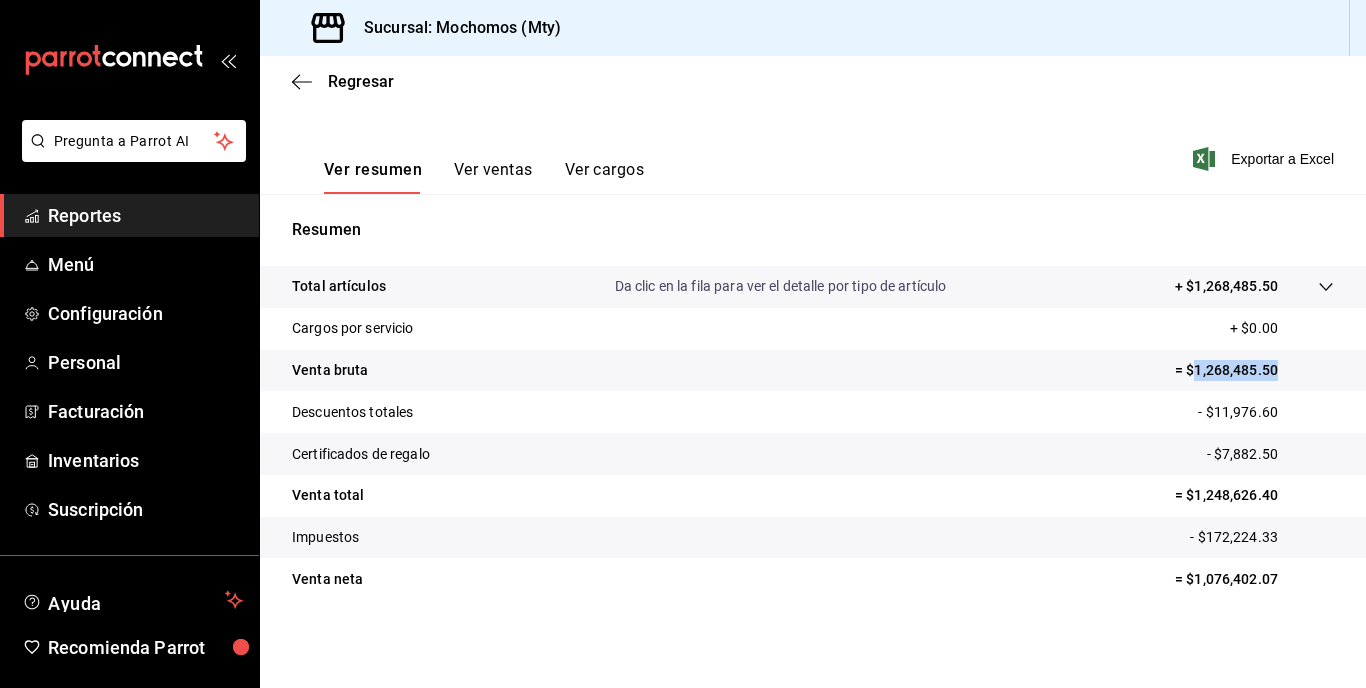 click on "= $1,268,485.50" at bounding box center [1254, 370] 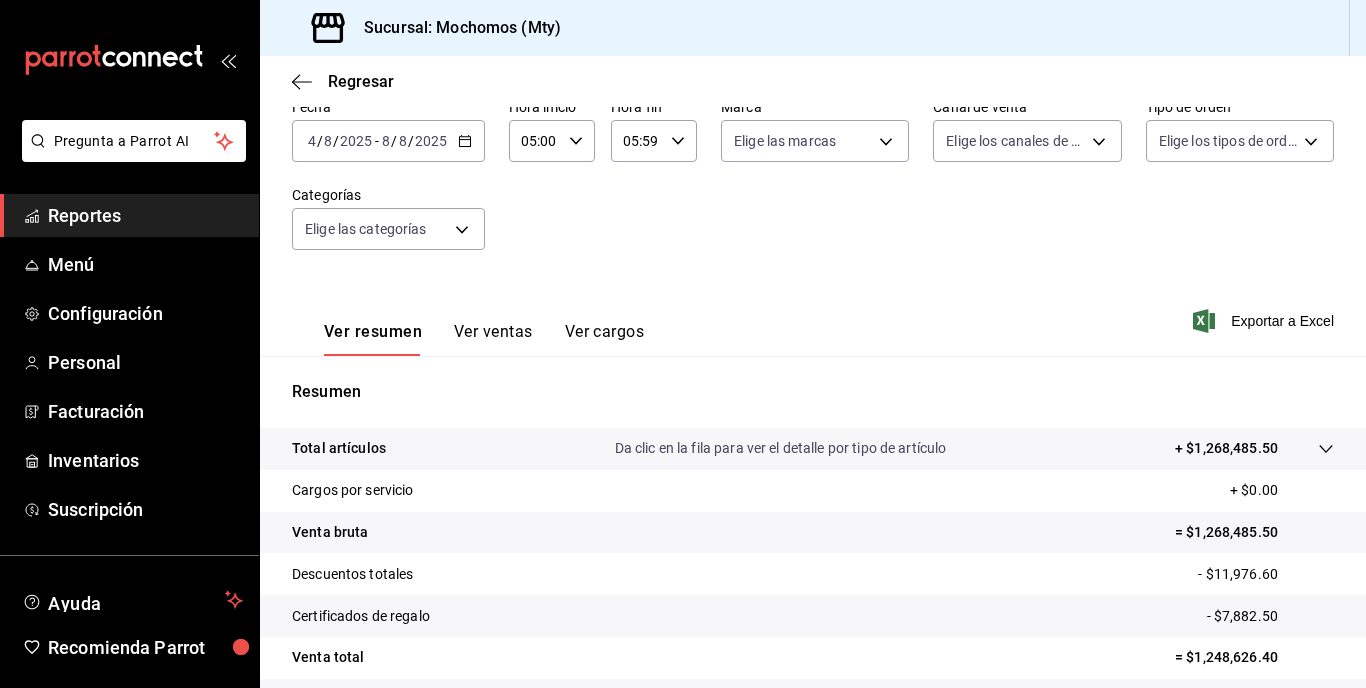 scroll, scrollTop: 109, scrollLeft: 0, axis: vertical 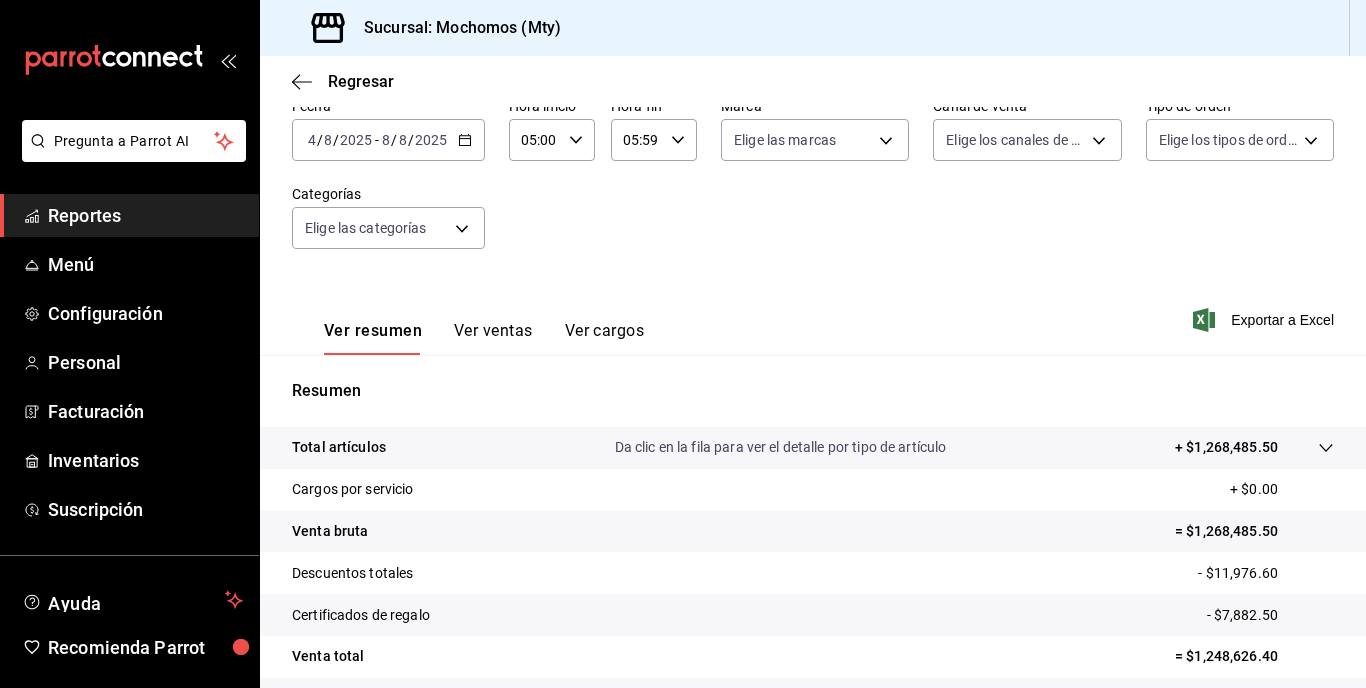 click at bounding box center [1306, 447] 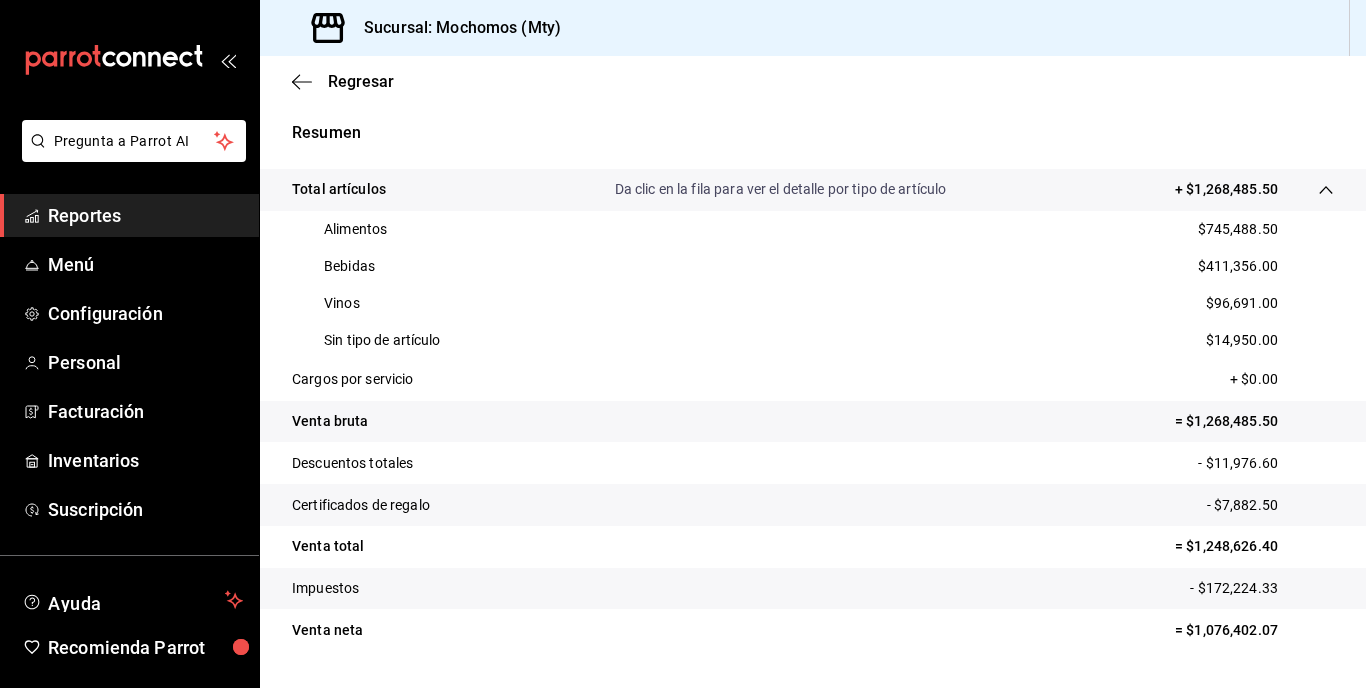 scroll, scrollTop: 368, scrollLeft: 0, axis: vertical 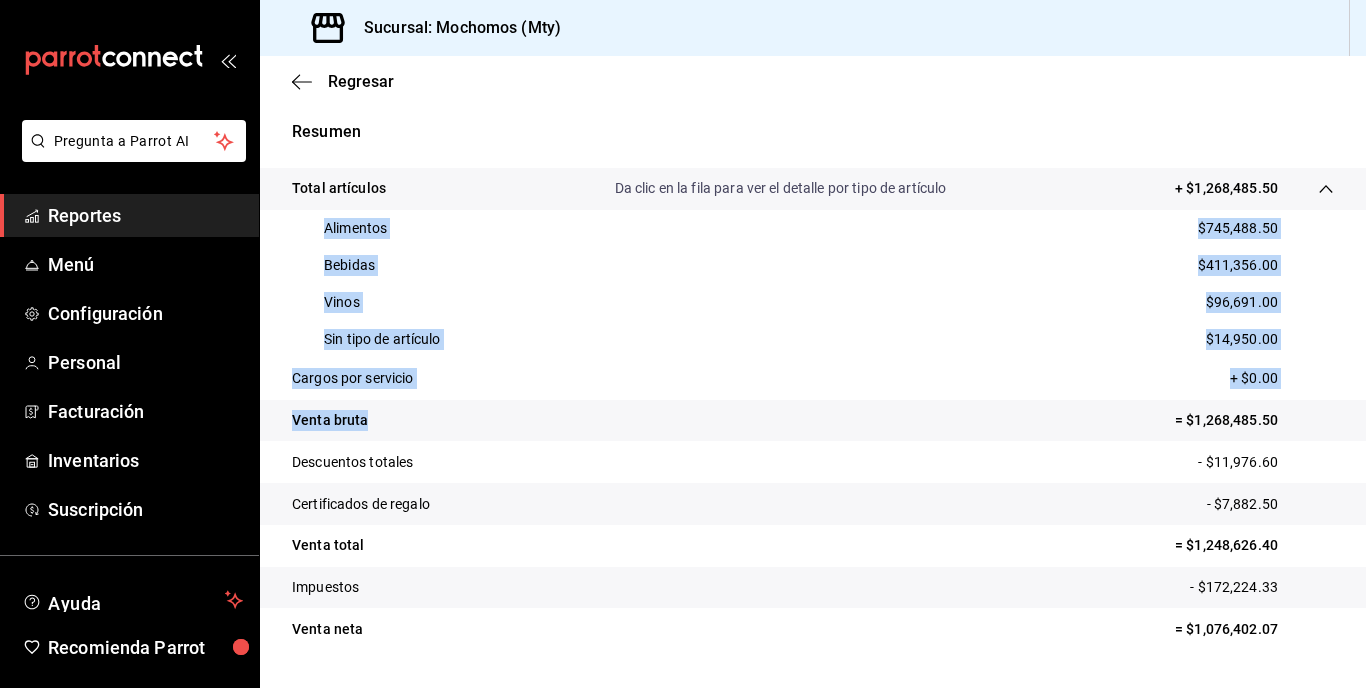 drag, startPoint x: 317, startPoint y: 229, endPoint x: 599, endPoint y: 421, distance: 341.15686 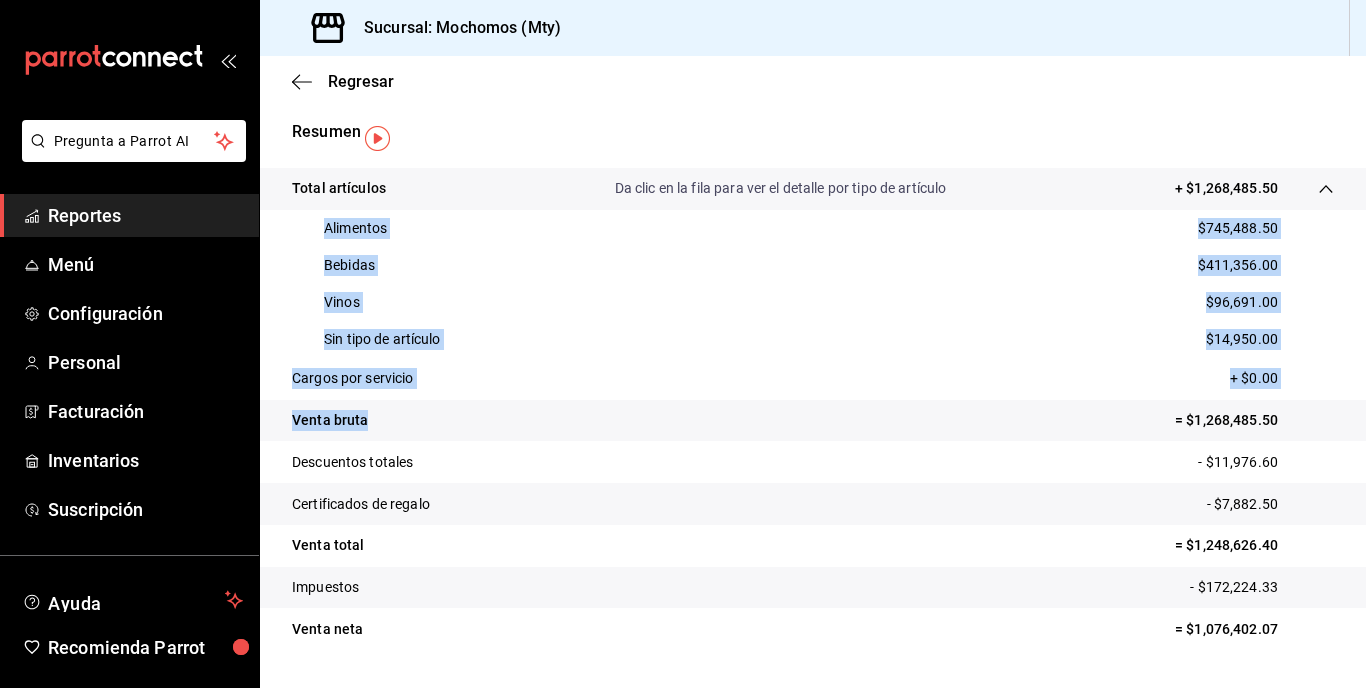 scroll, scrollTop: 0, scrollLeft: 0, axis: both 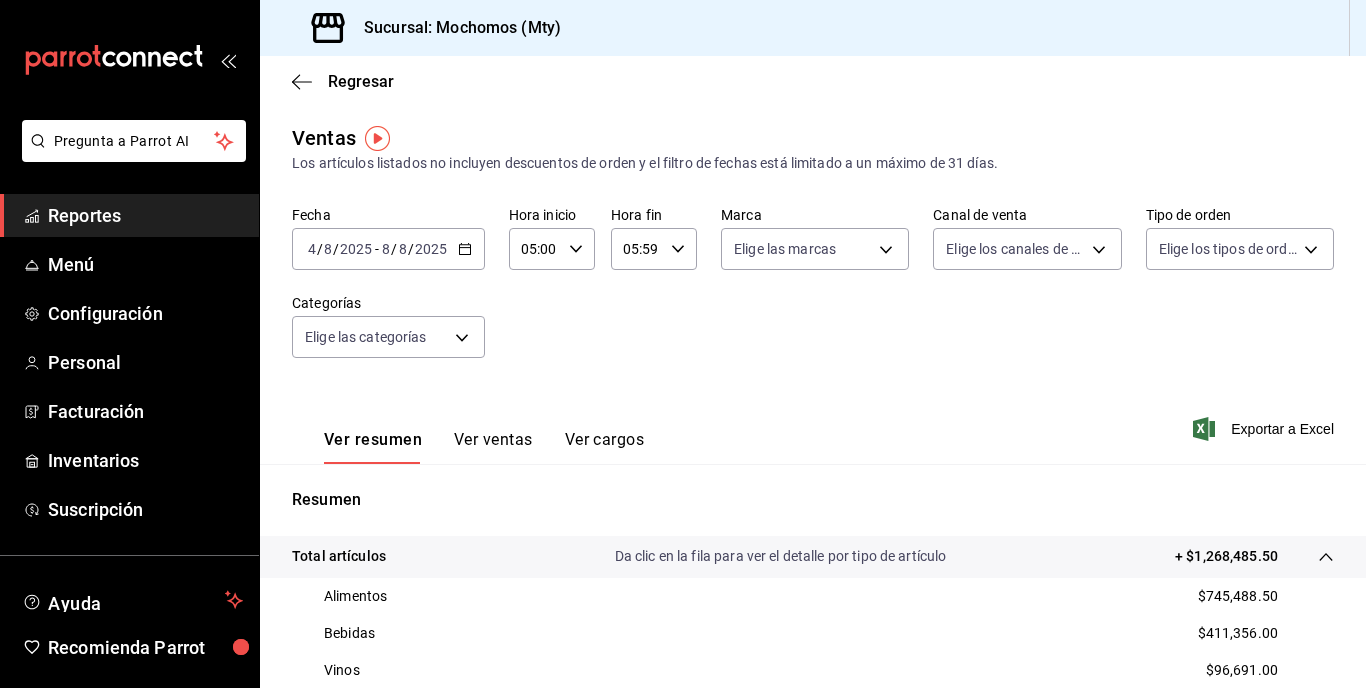 click on "2025-08-04 4 / 8 / 2025 - 2025-08-08 8 / 8 / 2025" at bounding box center [388, 249] 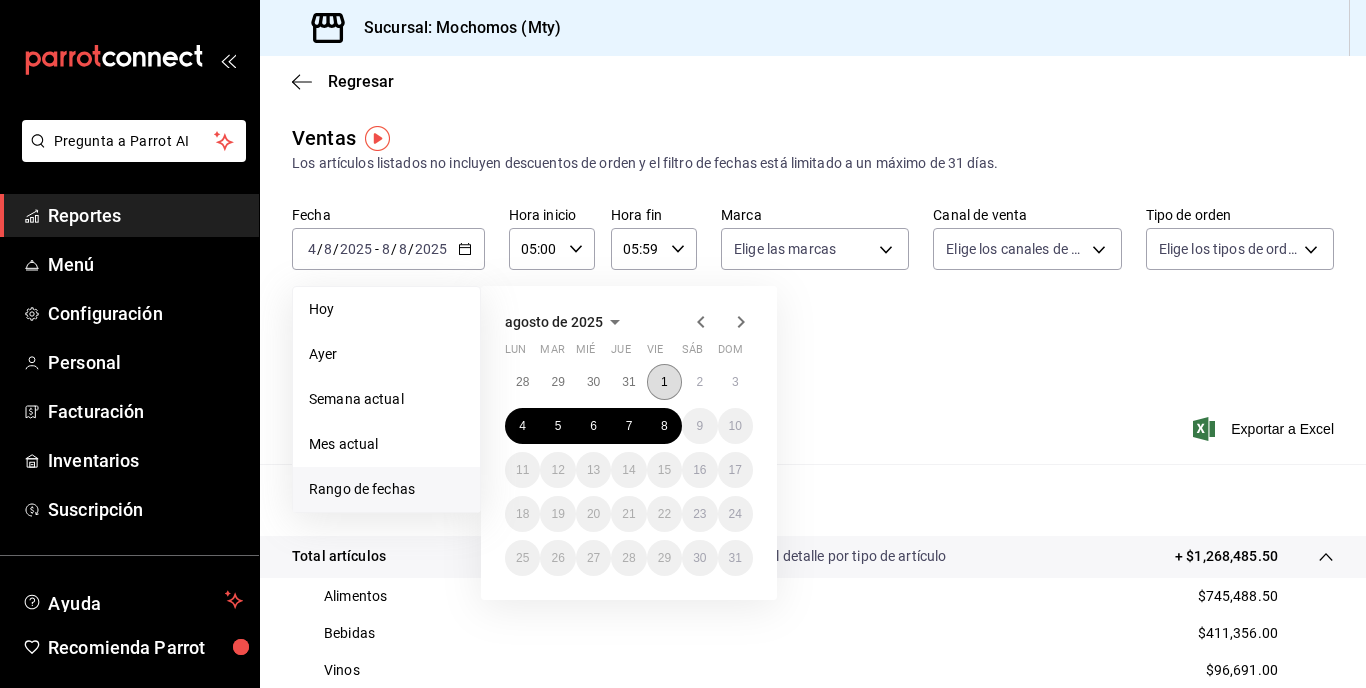 click on "1" at bounding box center [664, 382] 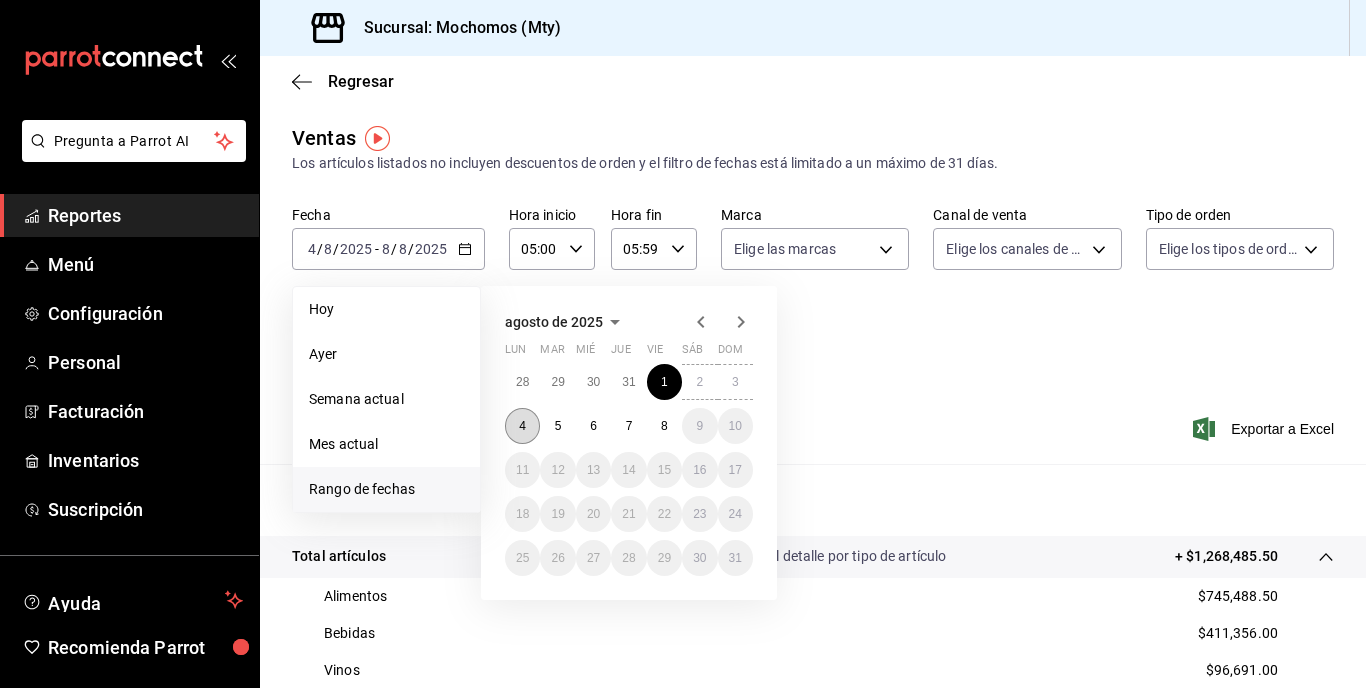 click on "4" at bounding box center [522, 426] 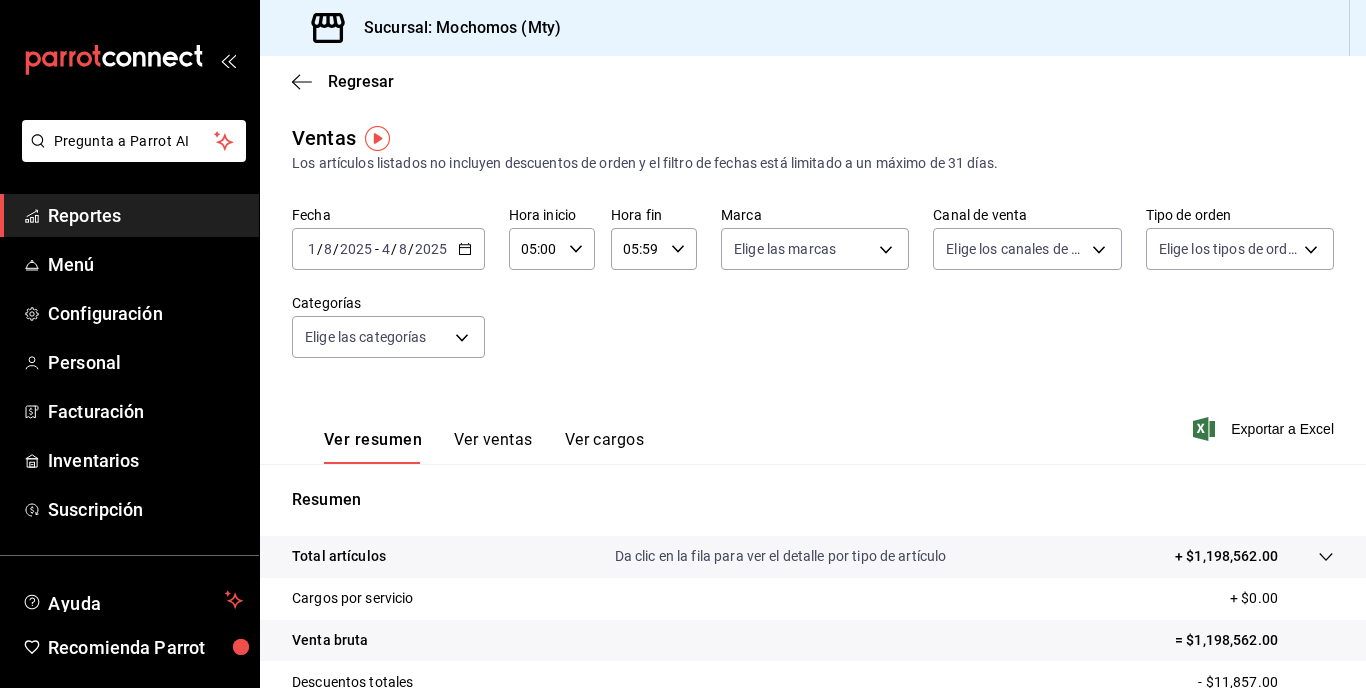 scroll, scrollTop: 179, scrollLeft: 0, axis: vertical 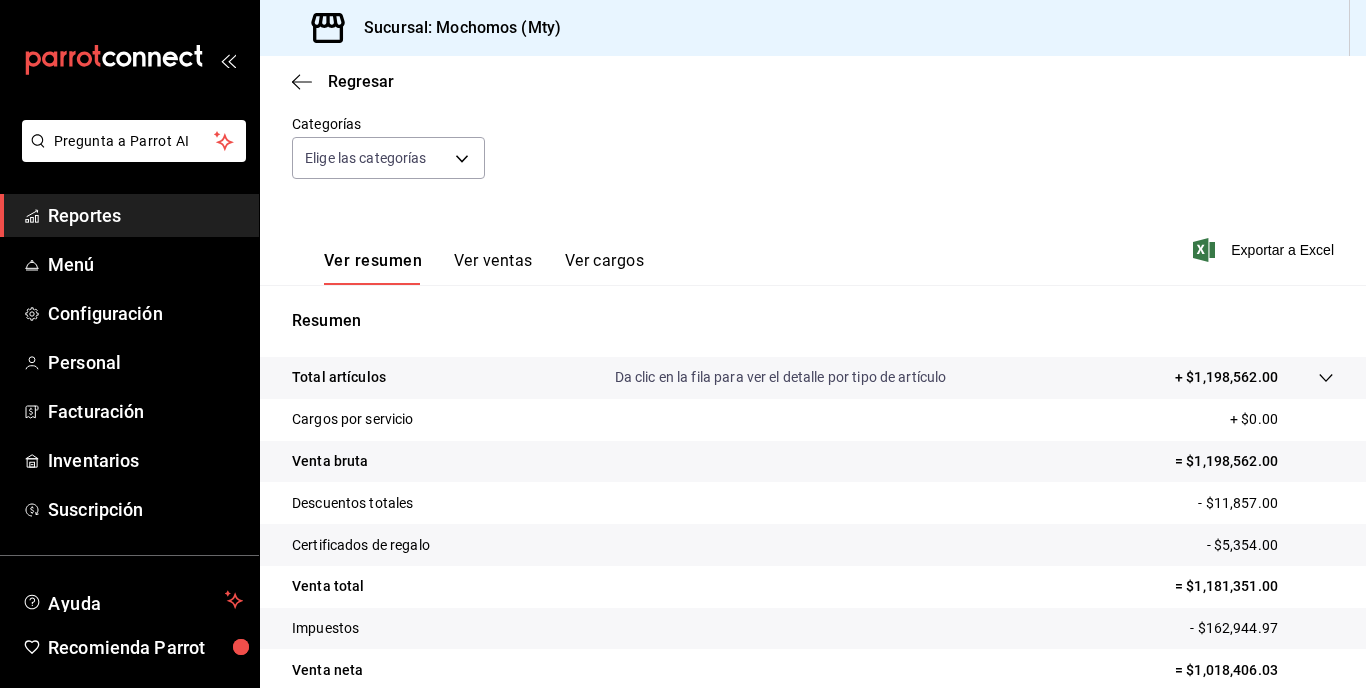 click on "Total artículos Da clic en la fila para ver el detalle por tipo de artículo + $1,198,562.00" at bounding box center (813, 378) 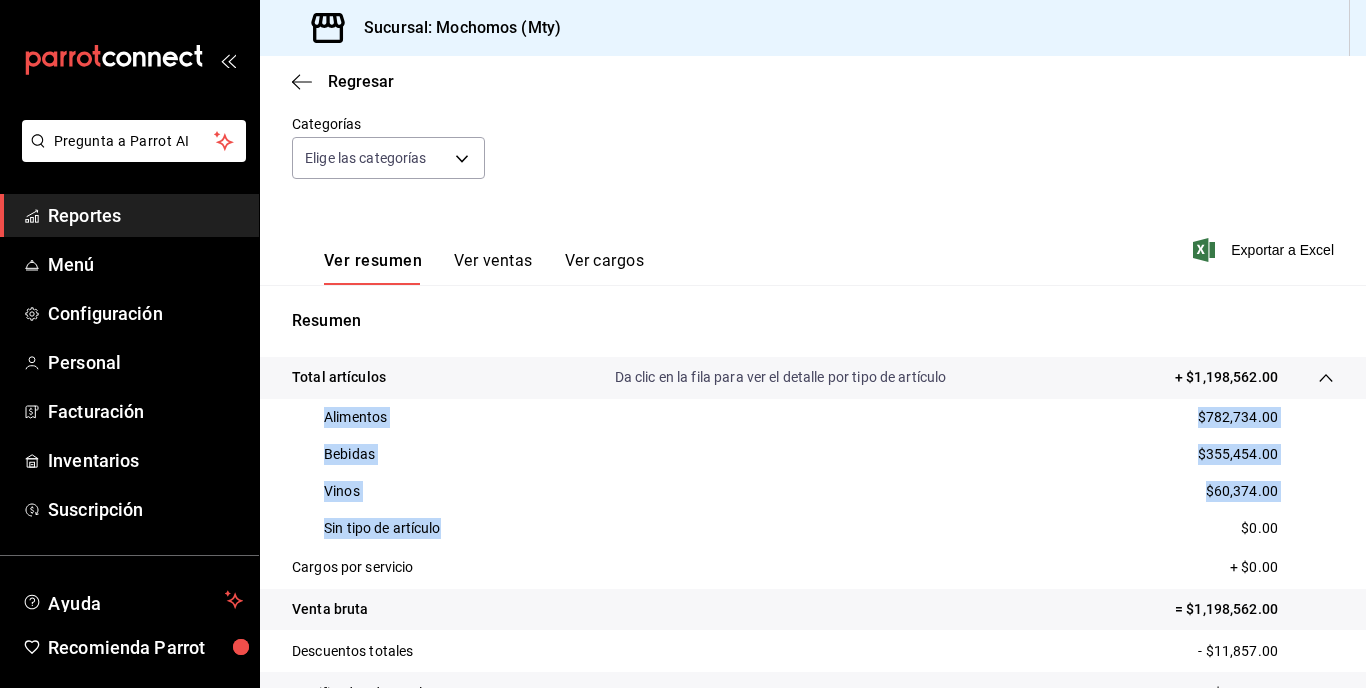 drag, startPoint x: 320, startPoint y: 405, endPoint x: 531, endPoint y: 531, distance: 245.75801 